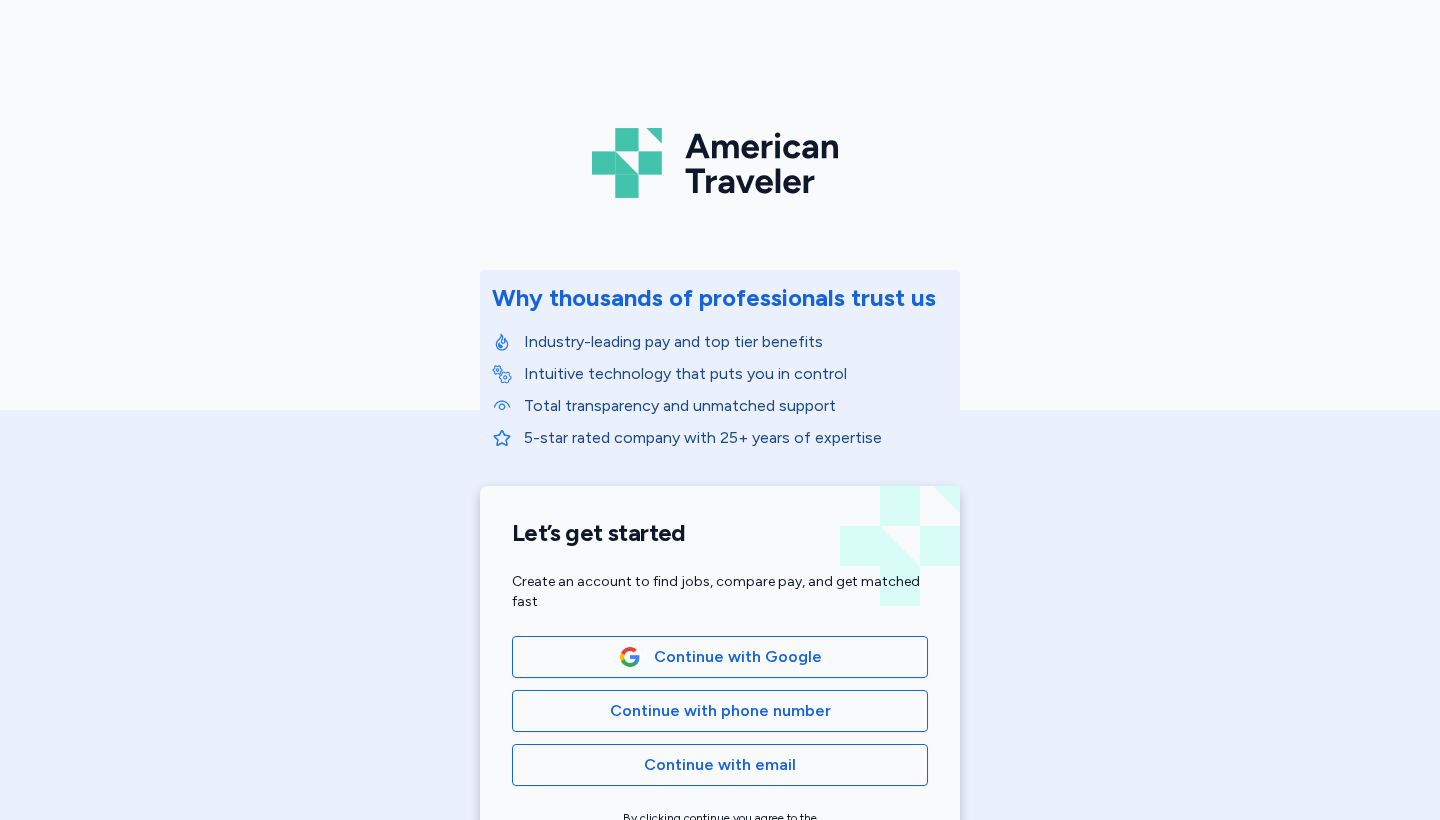 scroll, scrollTop: 0, scrollLeft: 0, axis: both 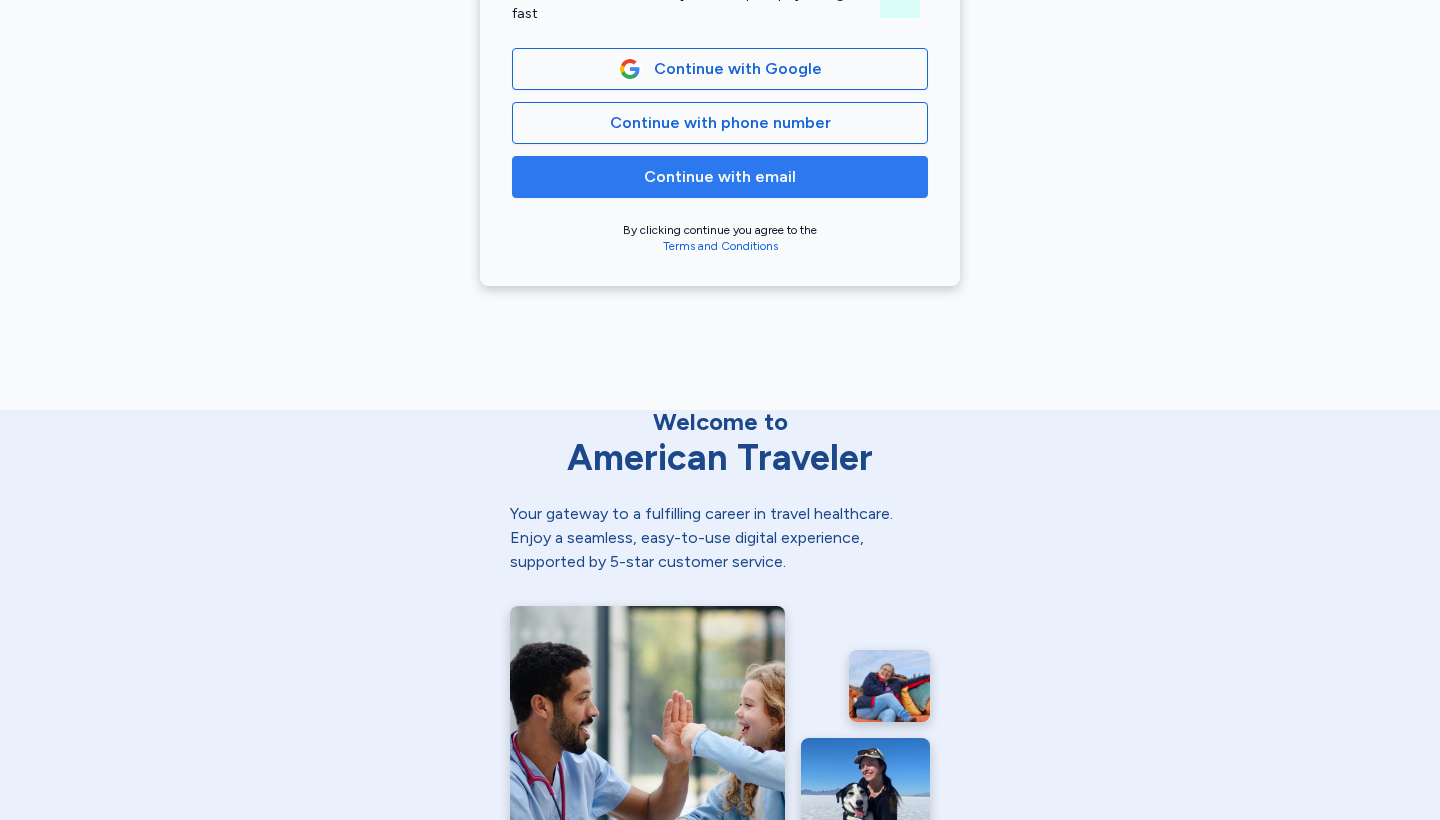 click on "Continue with email" at bounding box center (720, 177) 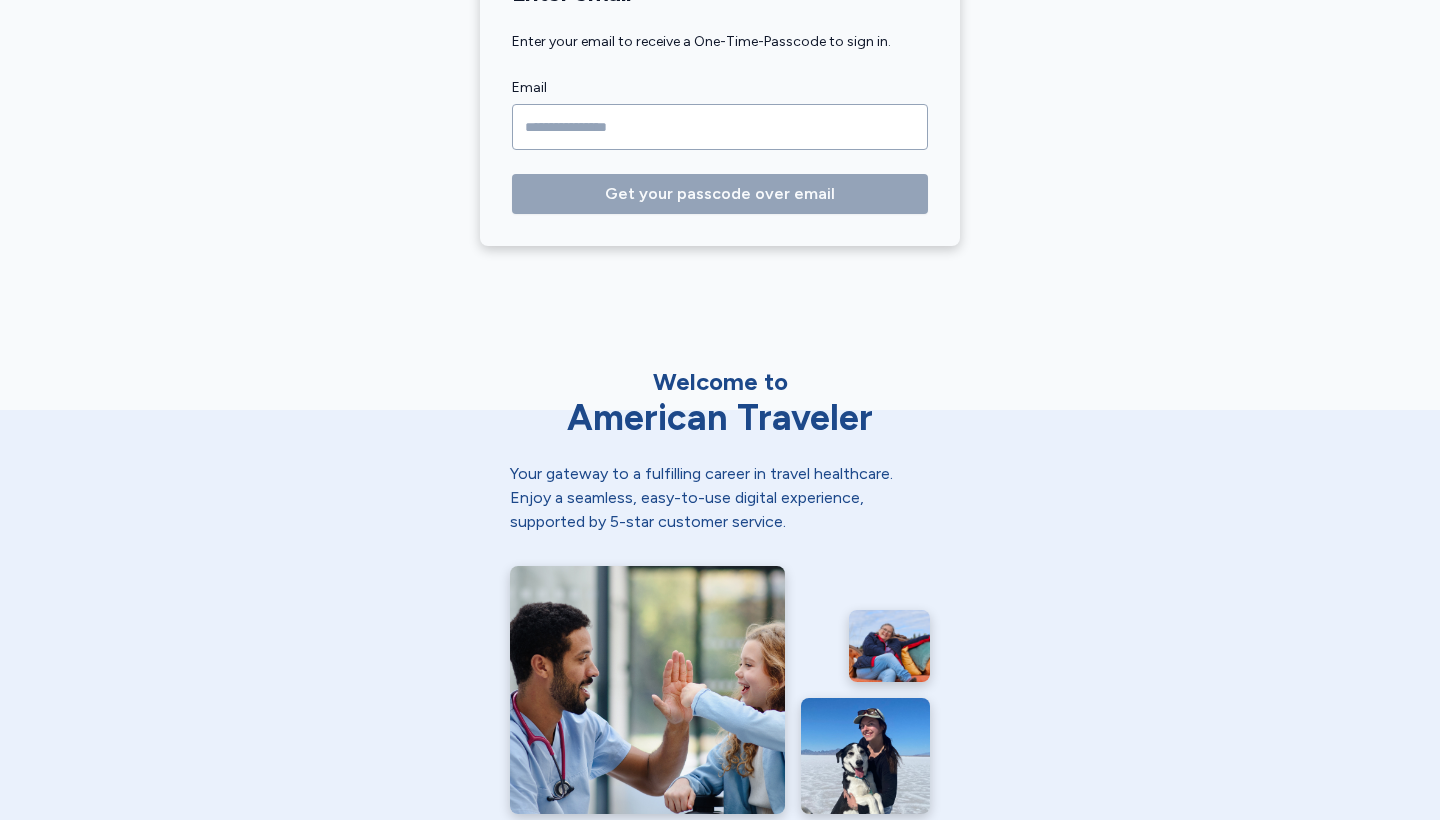 click at bounding box center [720, 127] 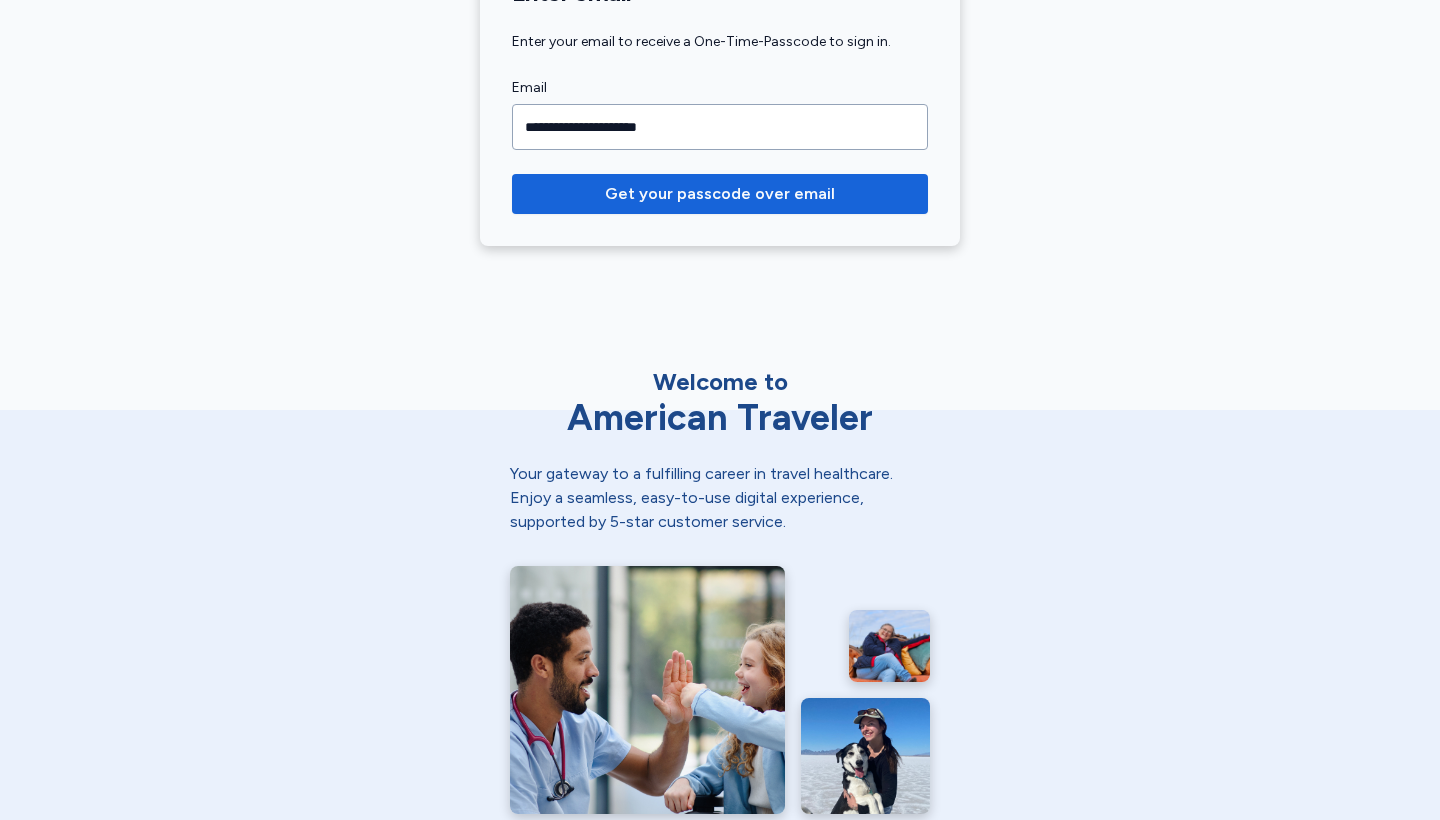 type on "**********" 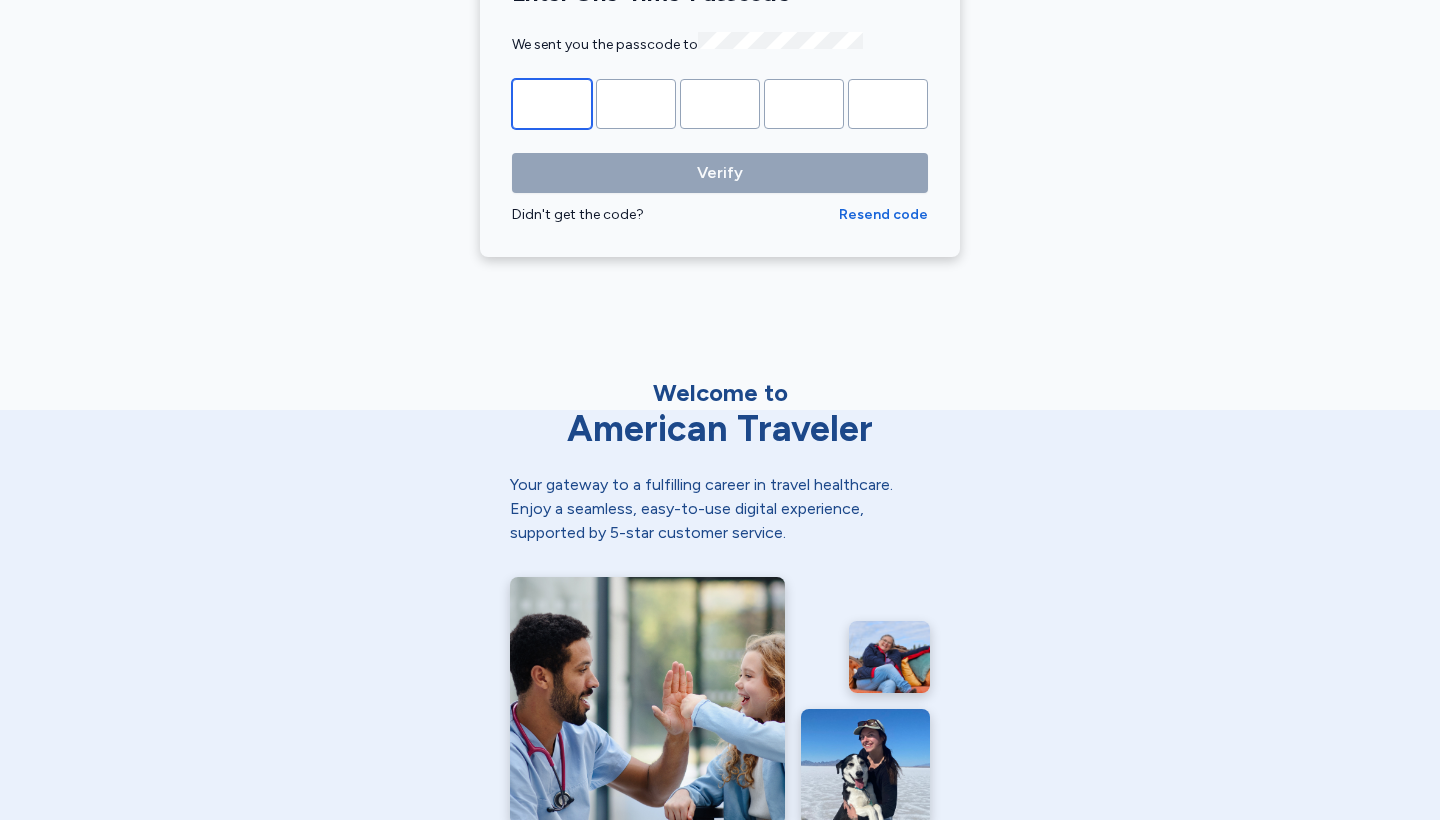 type on "*" 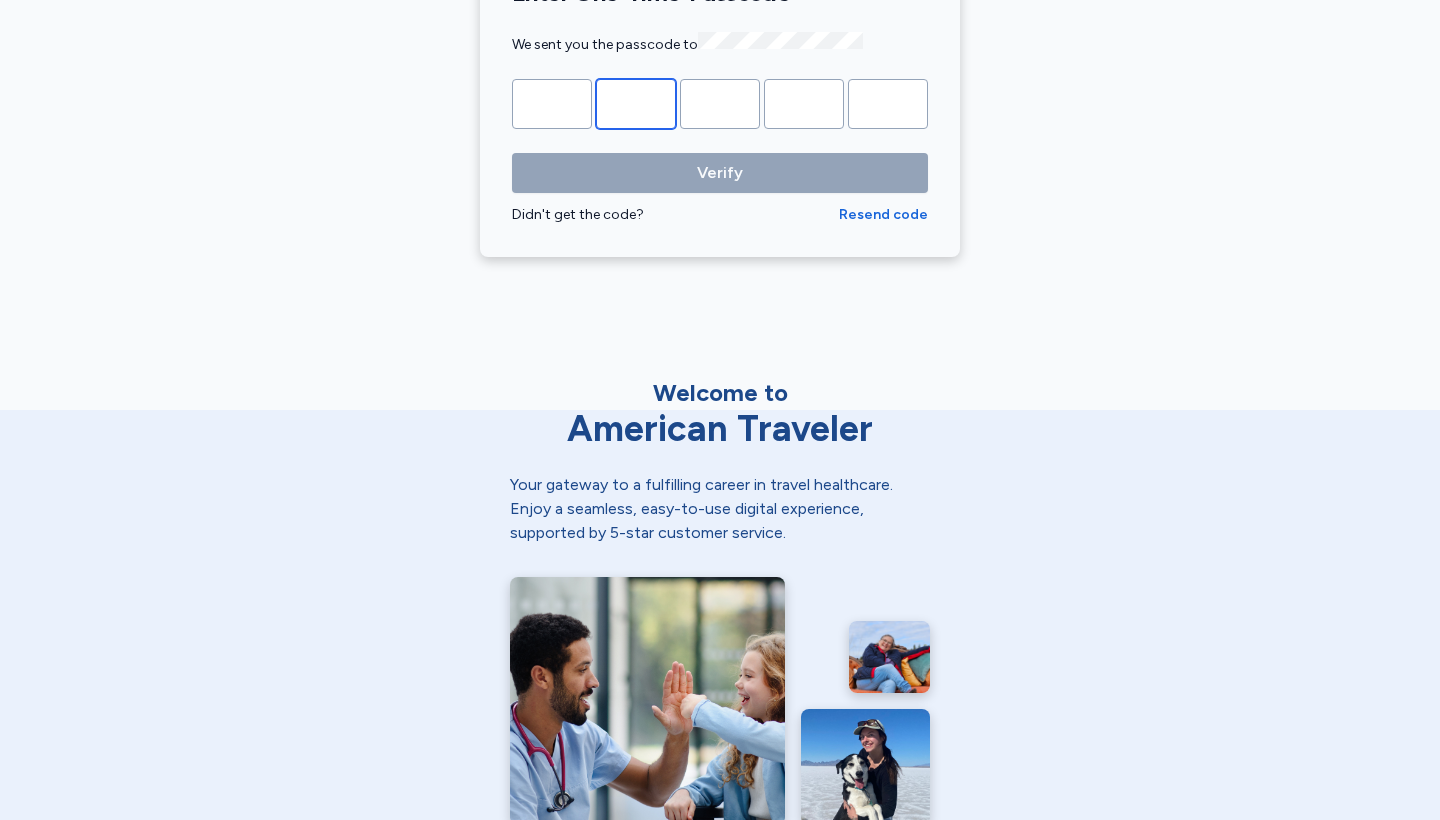 type on "*" 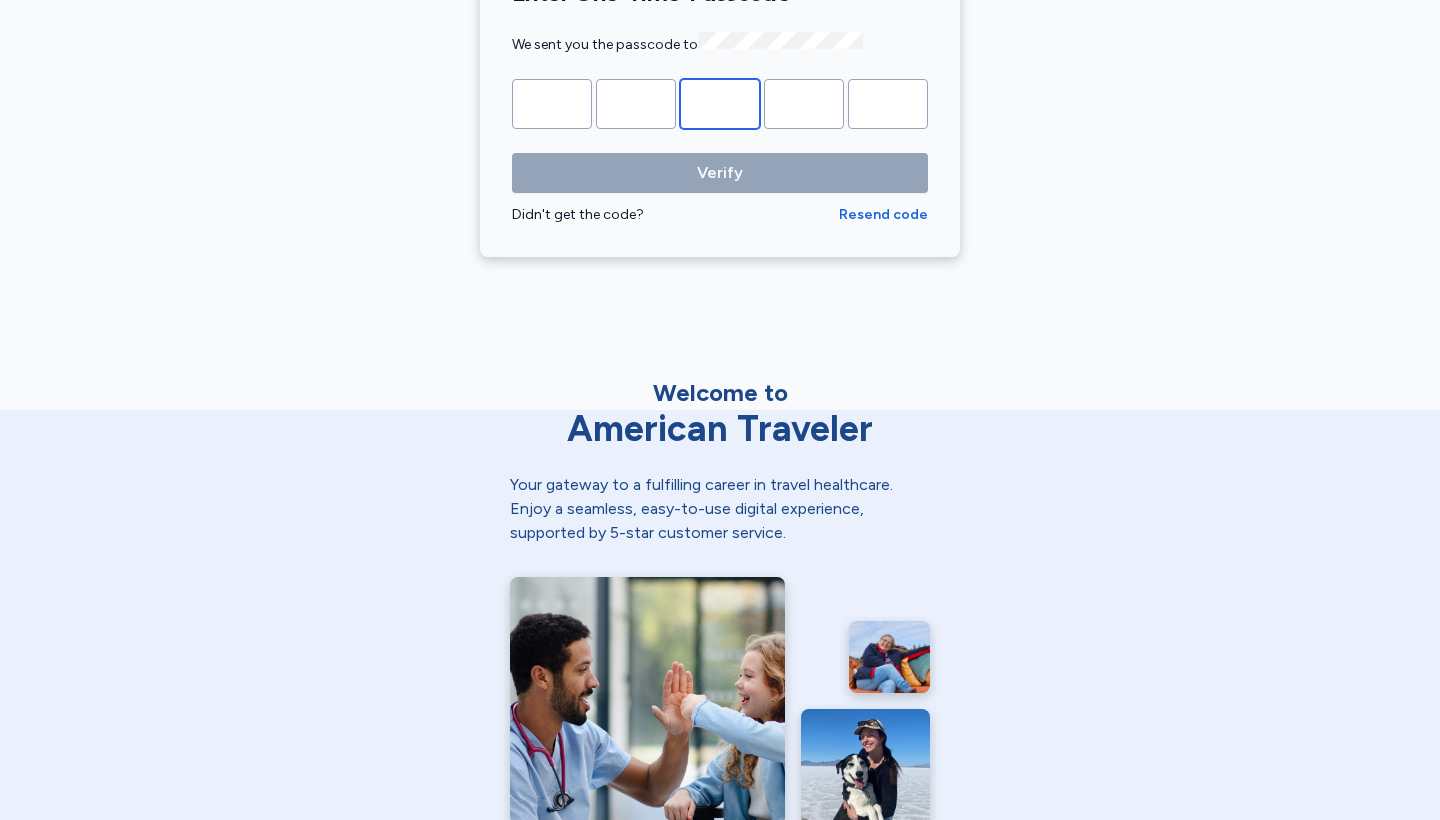 type on "*" 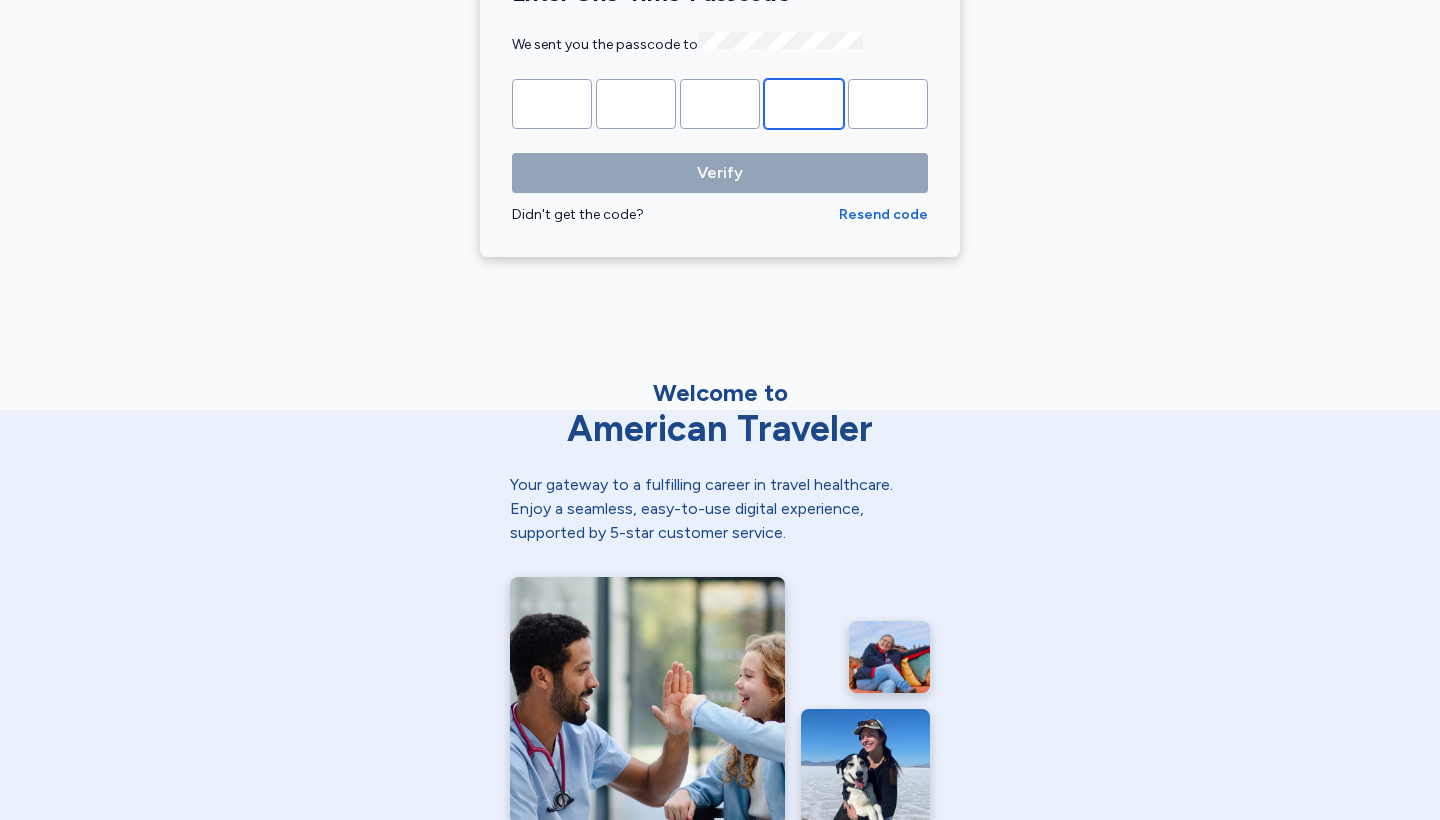 type on "*" 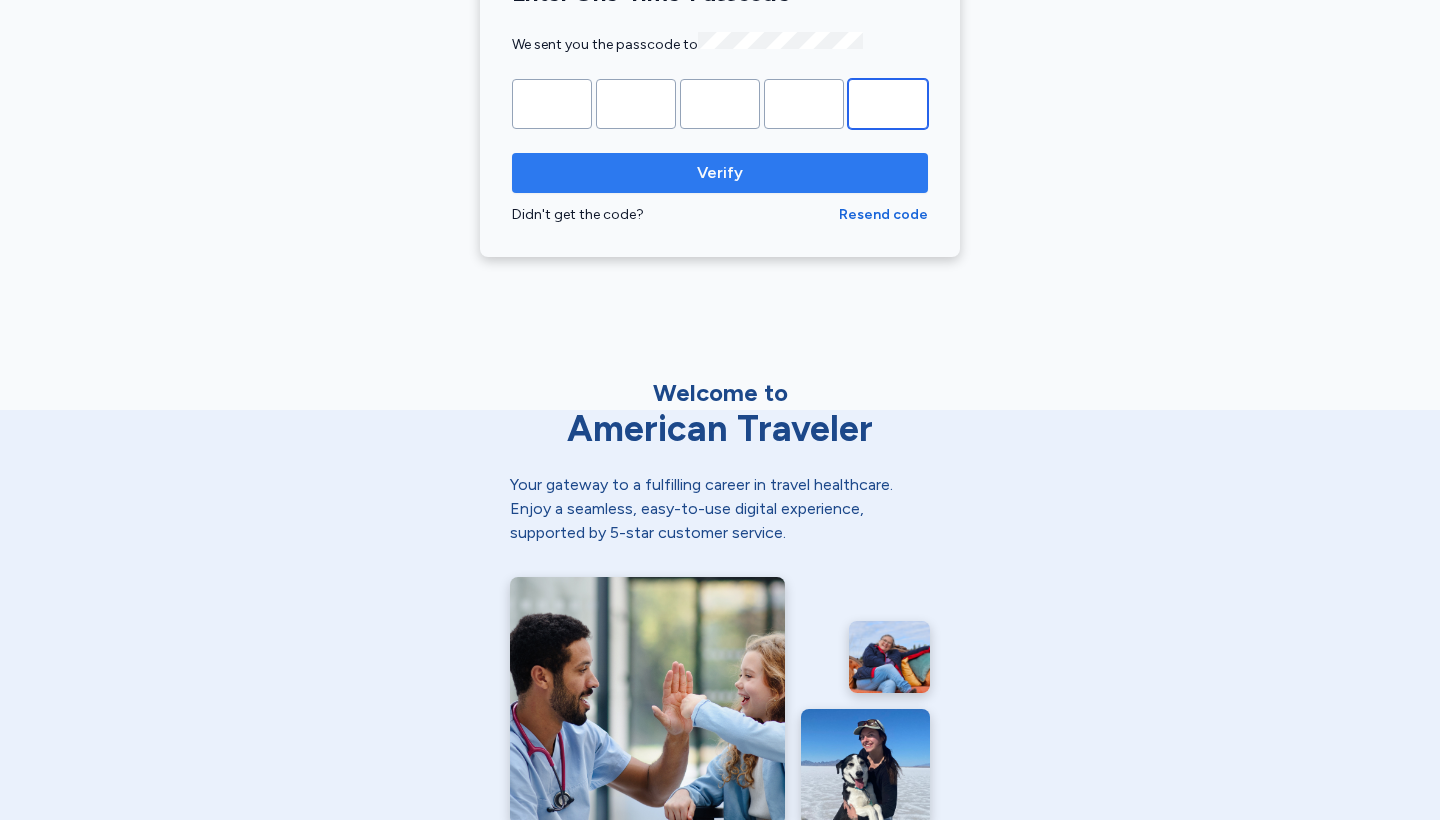 type on "*" 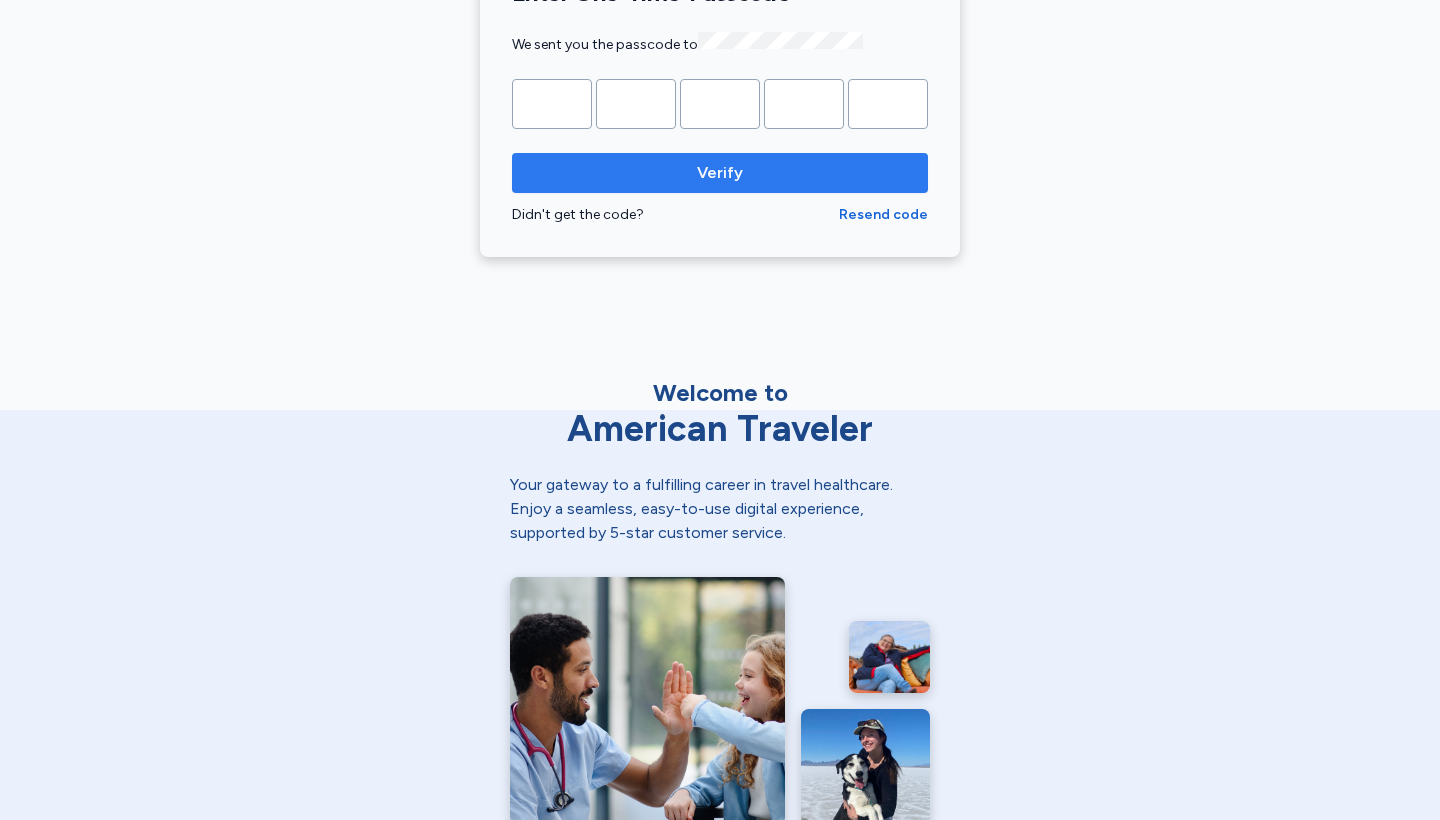 click on "Verify" at bounding box center (720, 173) 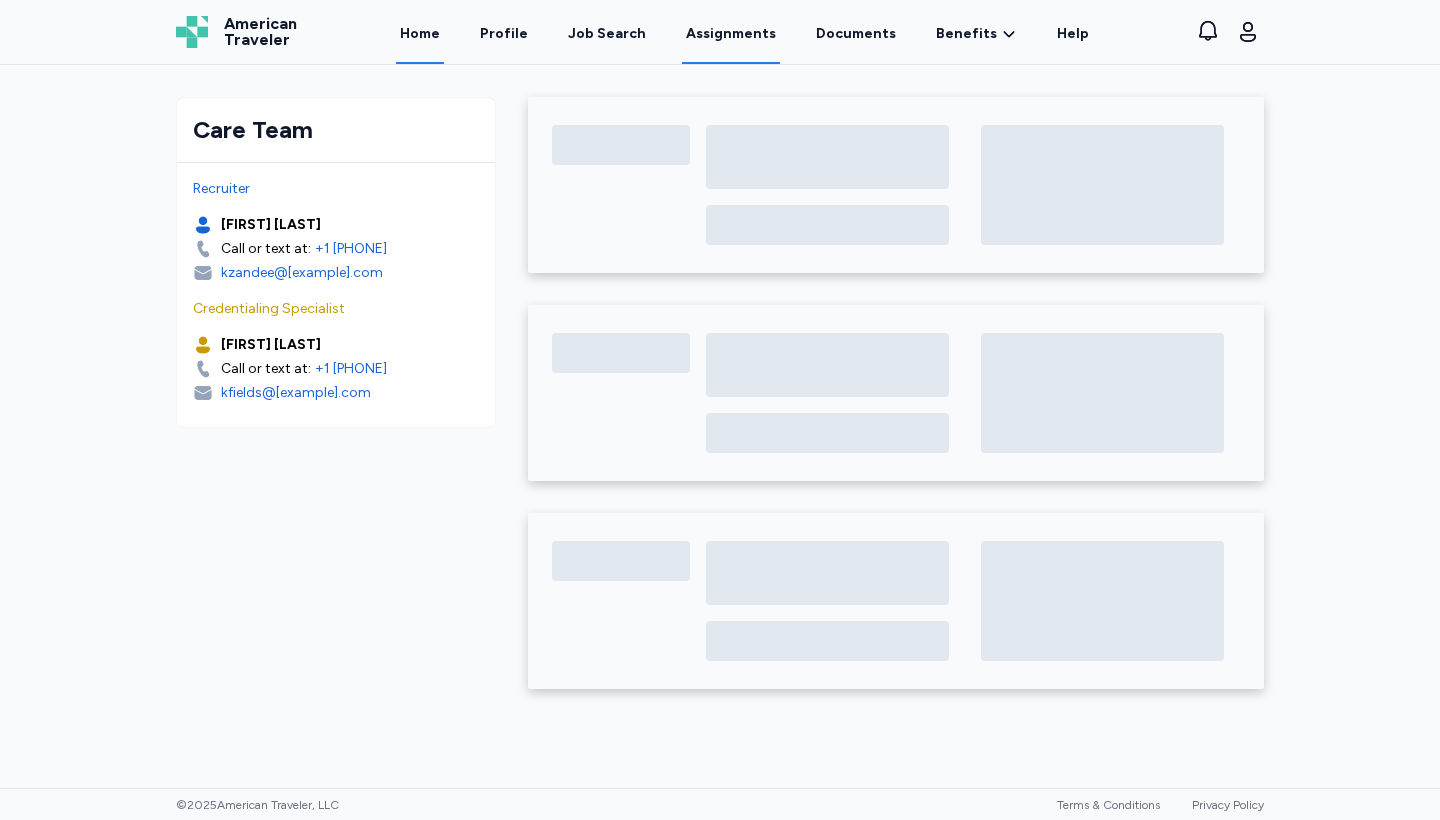 click on "Assignments" at bounding box center (731, 33) 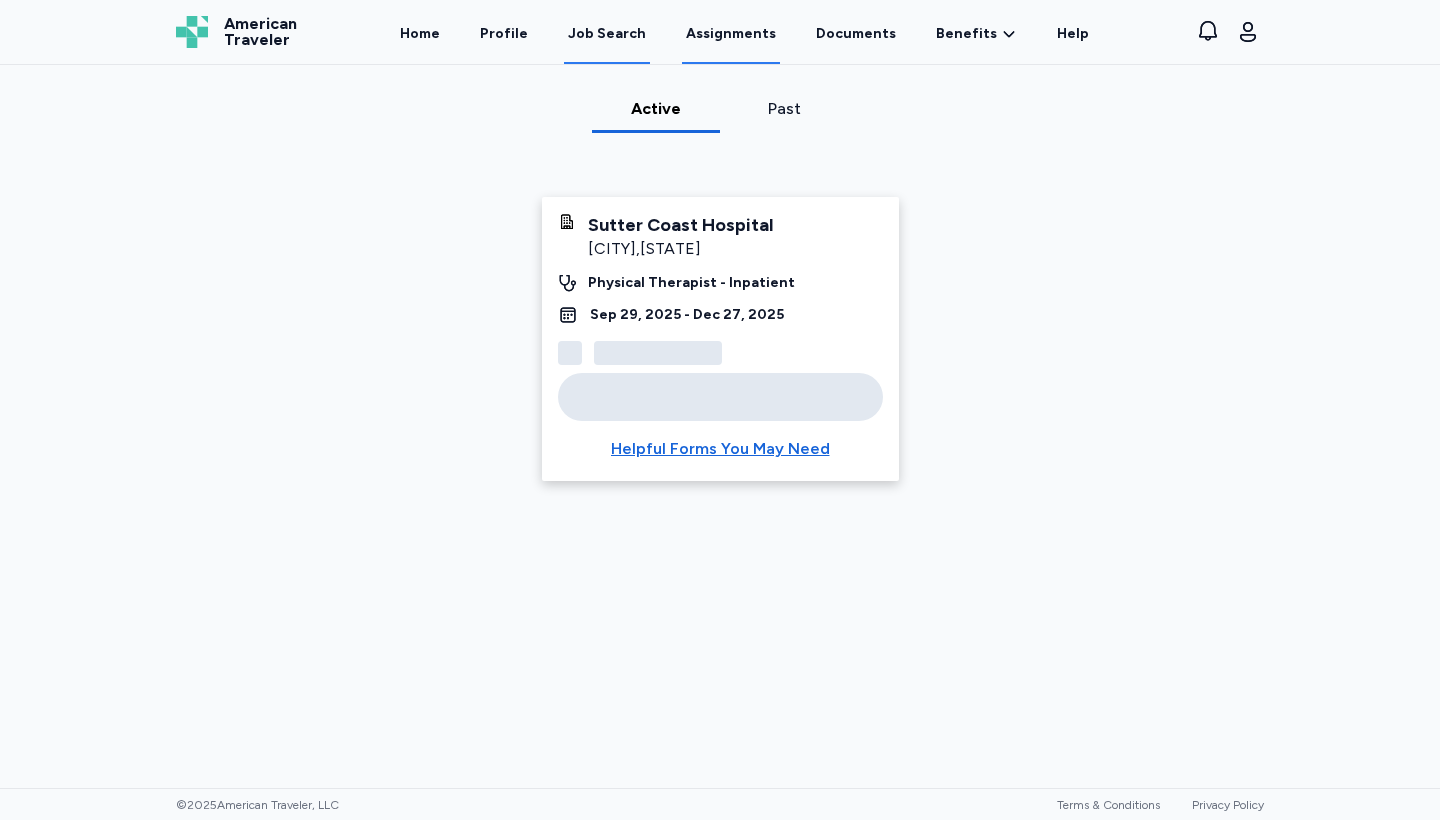 click on "Job Search" at bounding box center [607, 34] 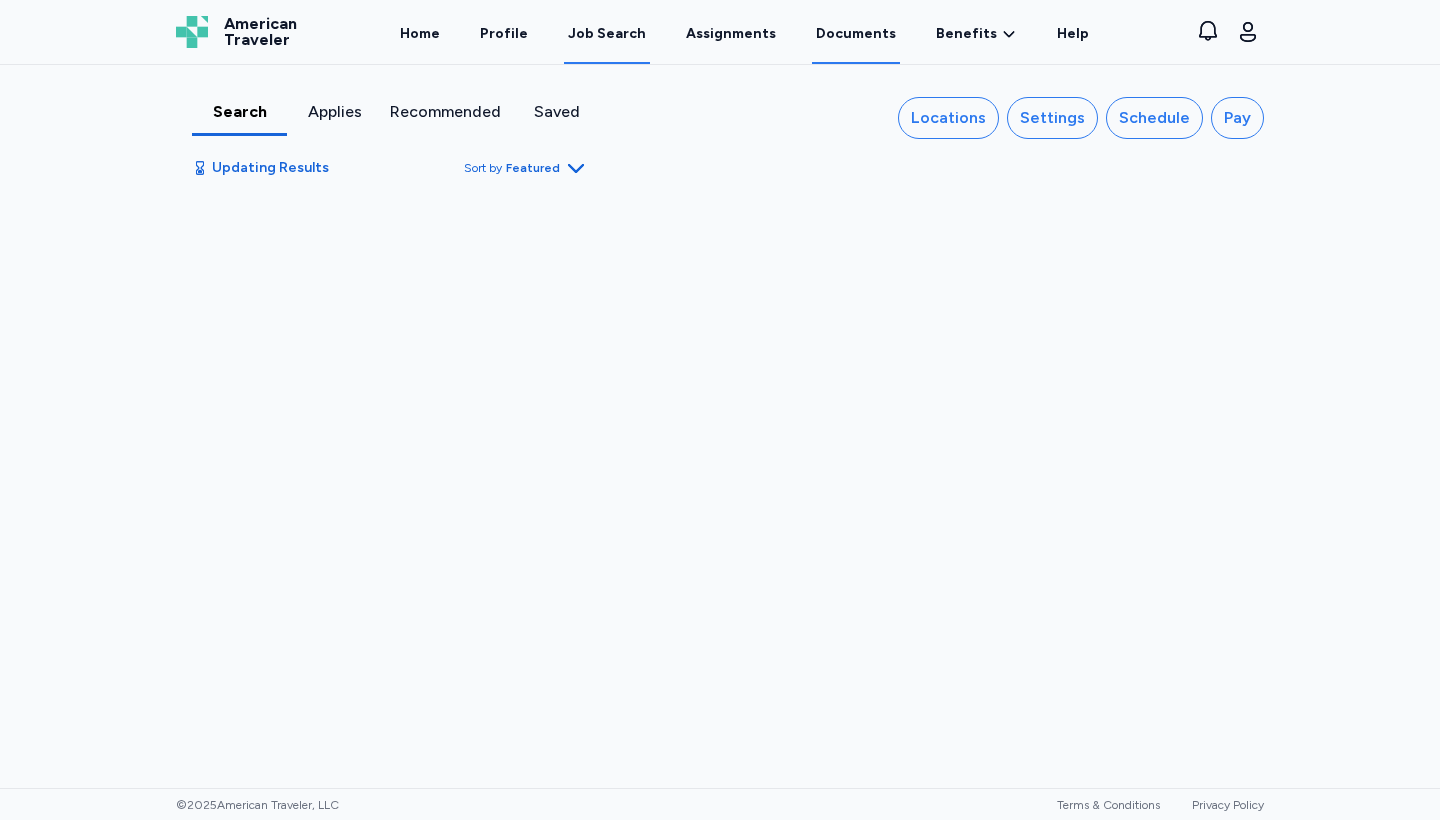 click on "Documents" at bounding box center [856, 33] 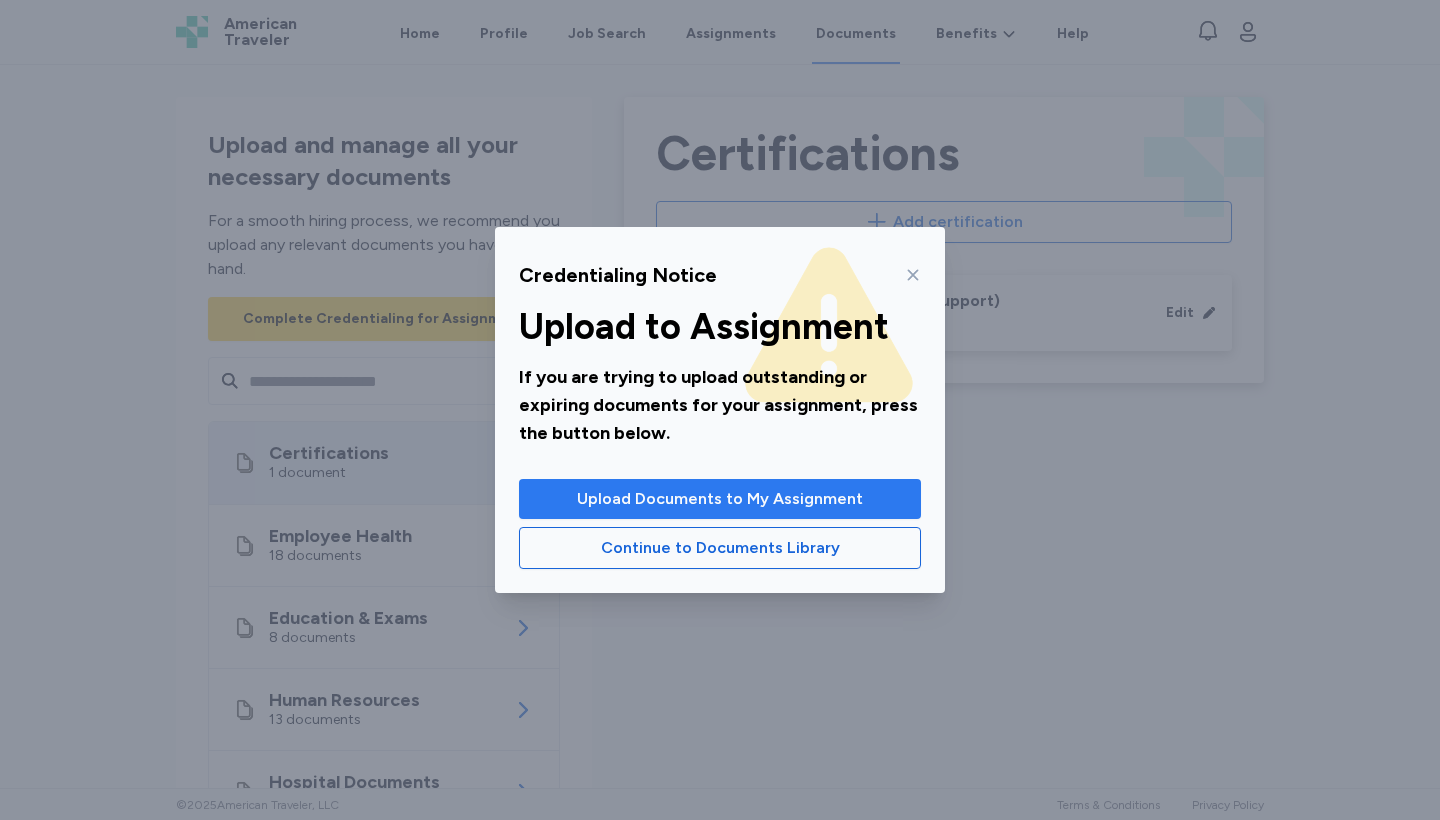 click on "Upload Documents to My Assignment" at bounding box center [720, 499] 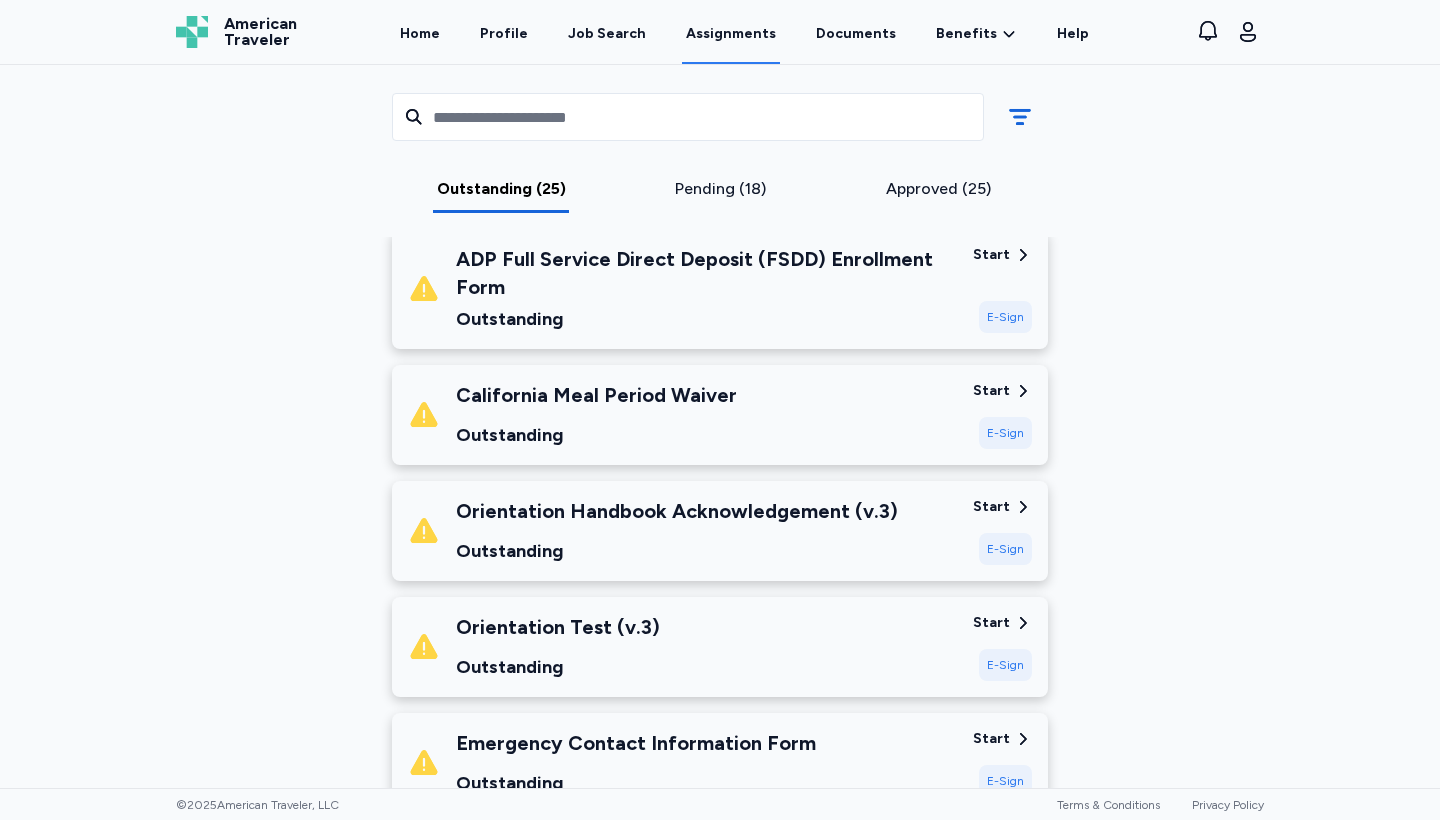scroll, scrollTop: 655, scrollLeft: 0, axis: vertical 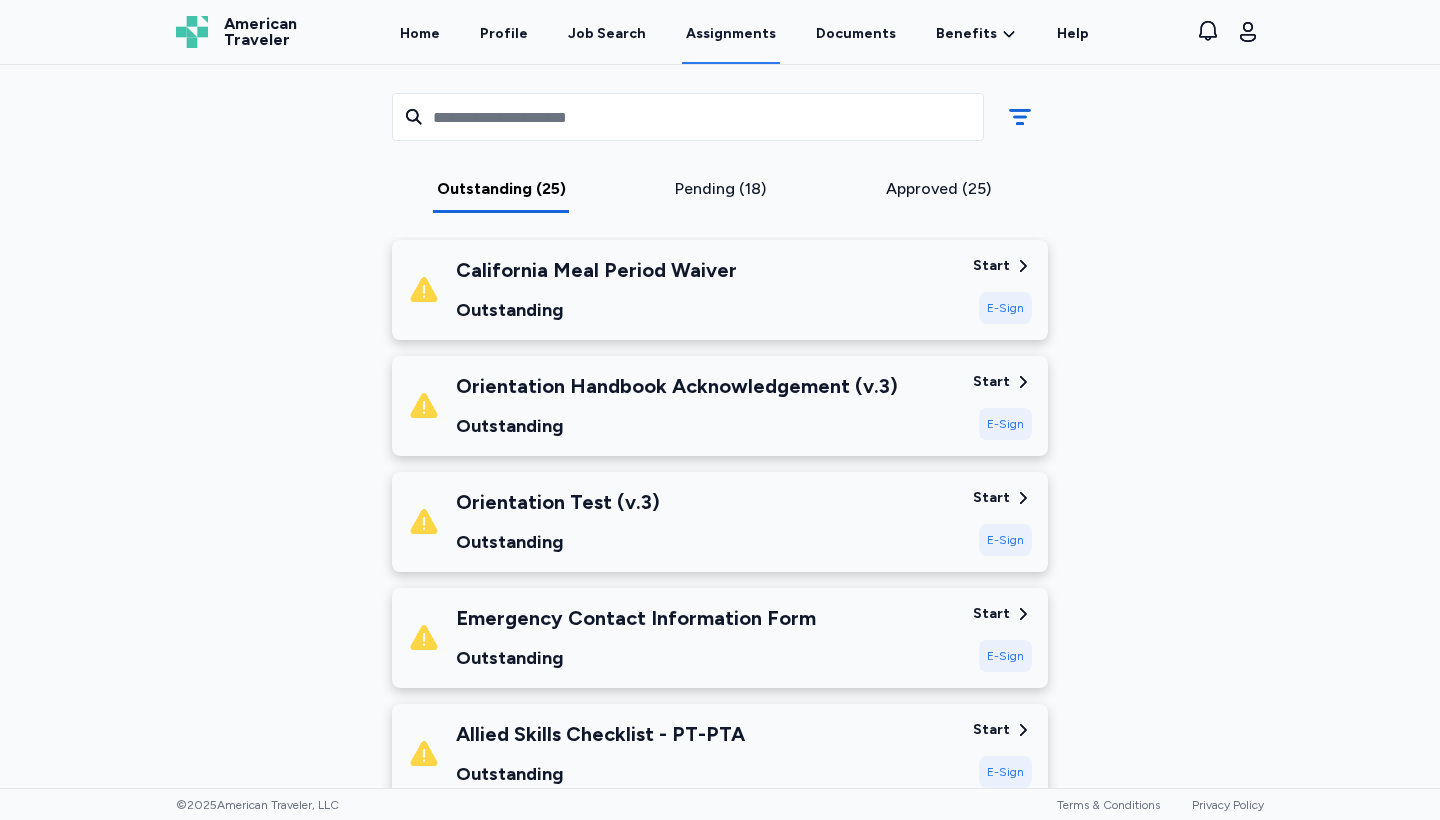 click on "E-Sign" at bounding box center [1005, 424] 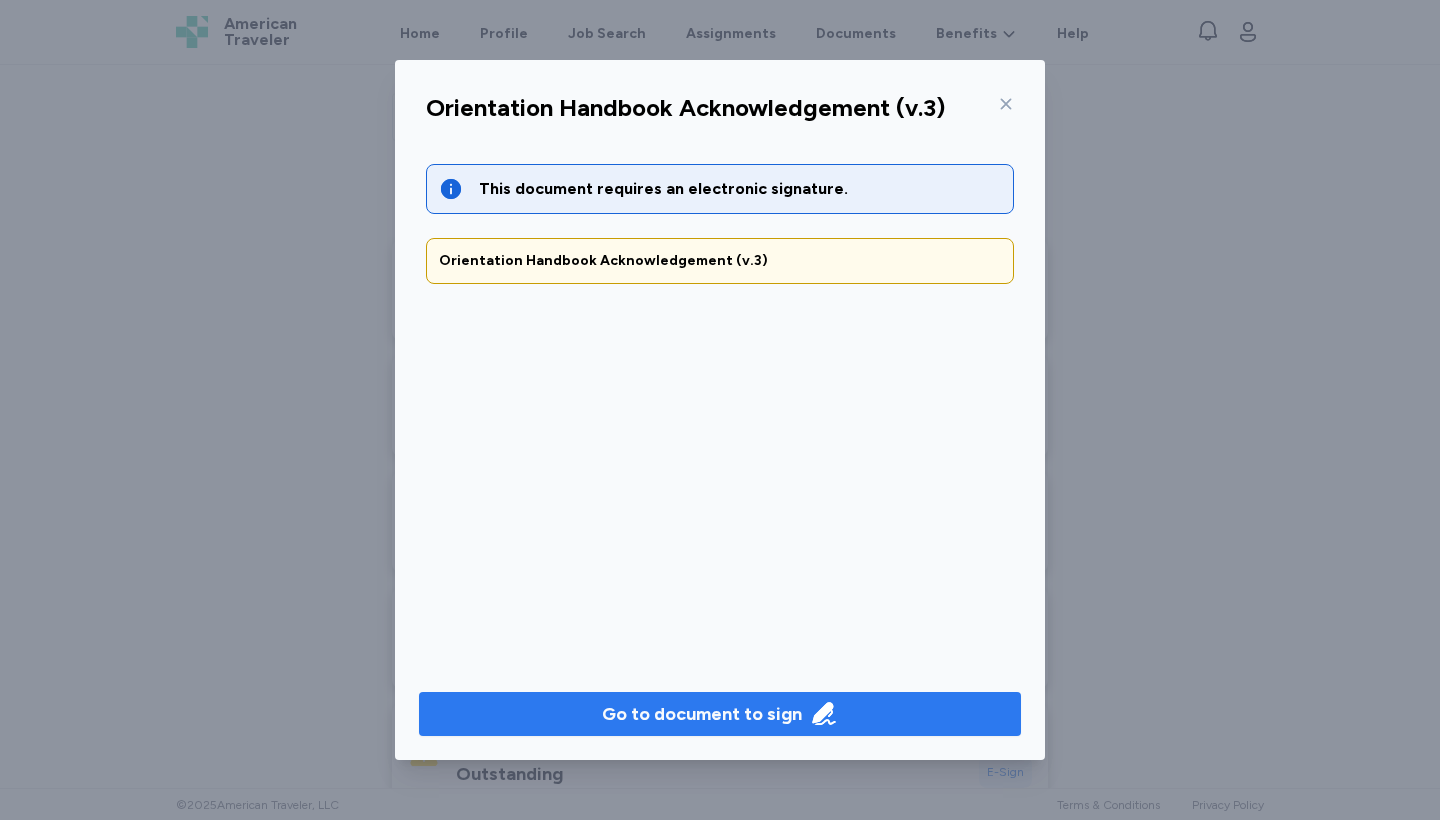 click on "Go to document to sign" at bounding box center [702, 714] 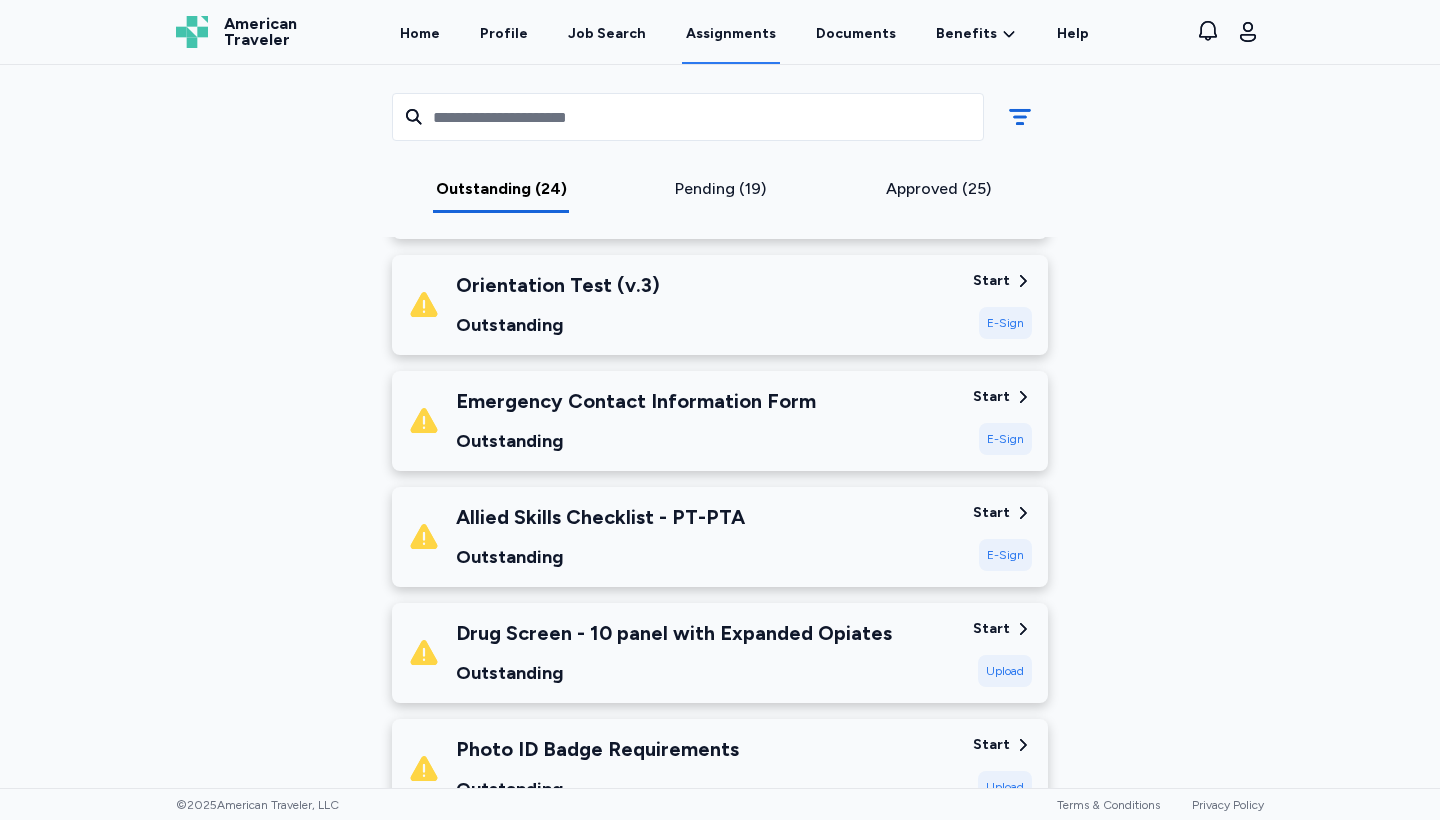 scroll, scrollTop: 878, scrollLeft: 0, axis: vertical 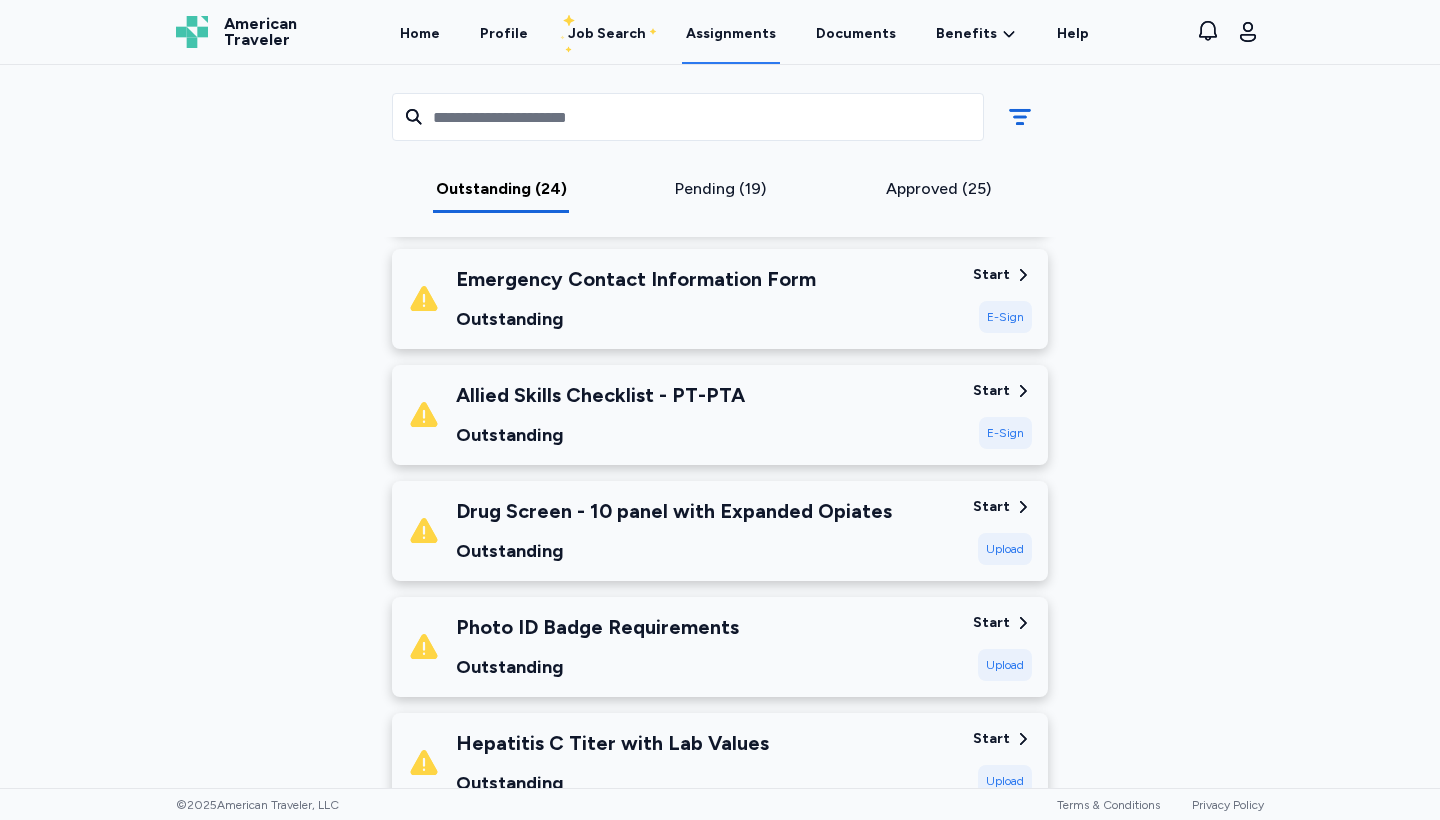 click on "E-Sign" at bounding box center [1005, 433] 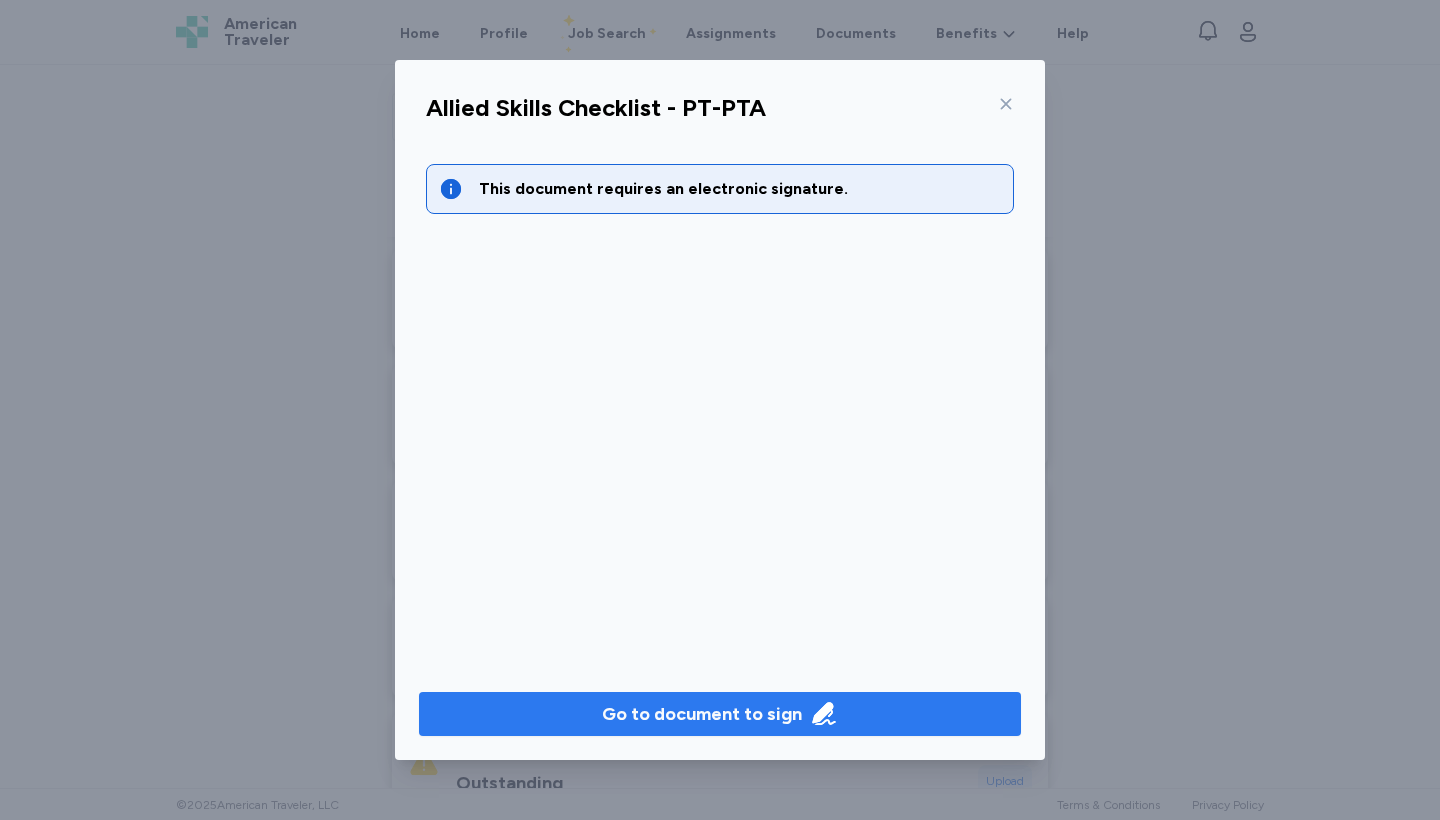 click on "Go to document to sign" at bounding box center (702, 714) 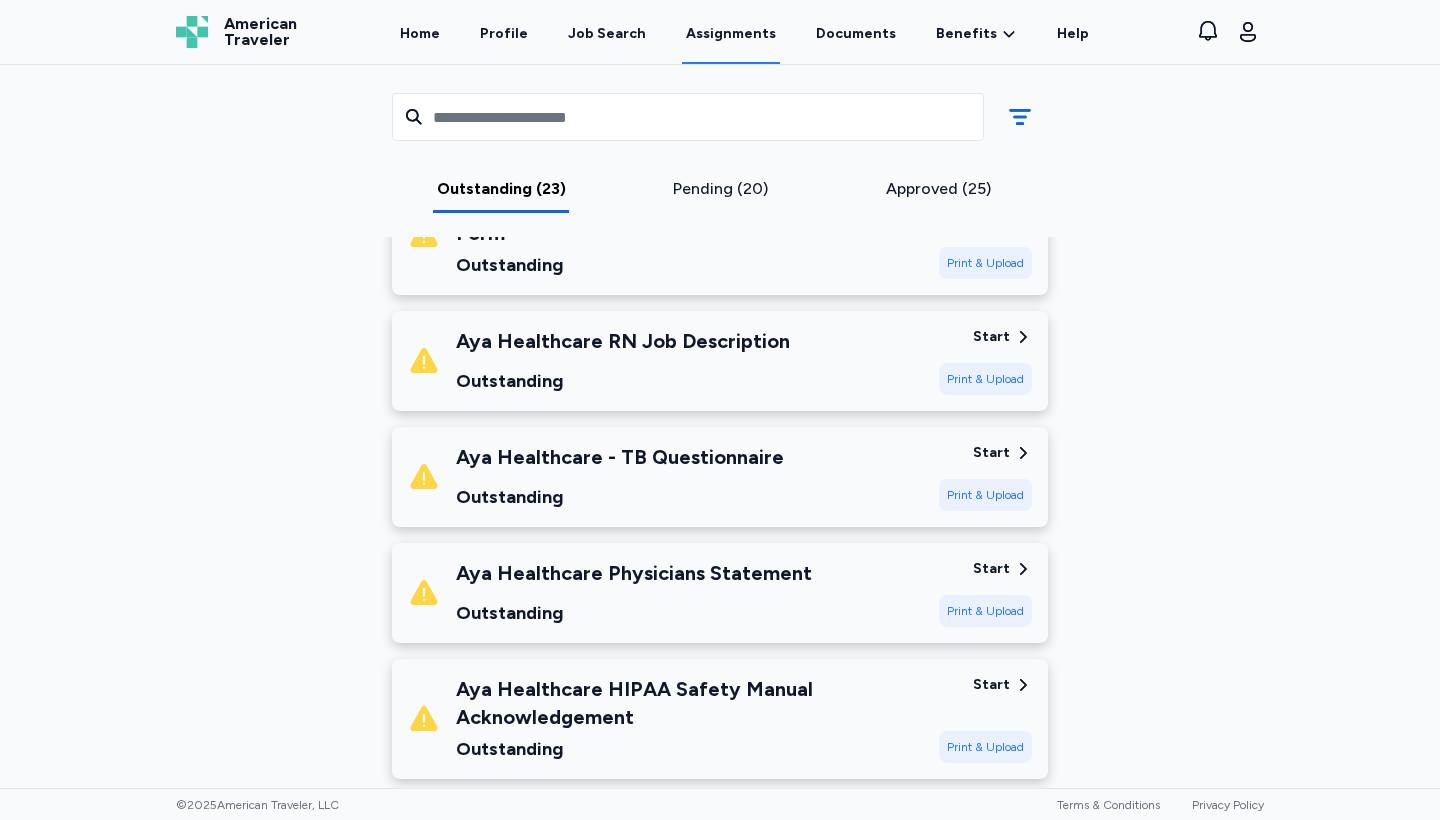 scroll, scrollTop: 1853, scrollLeft: 0, axis: vertical 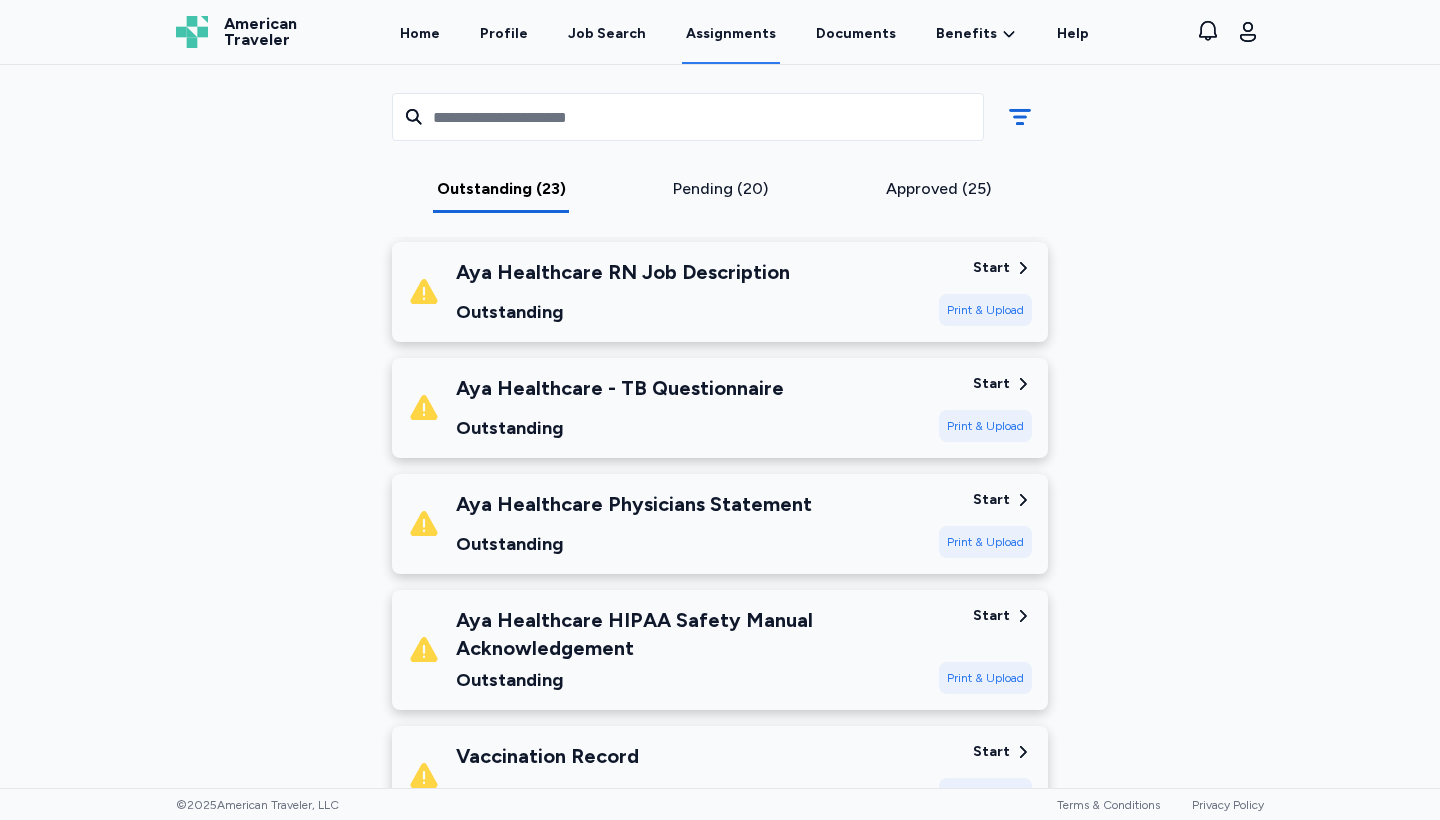 click on "Print & Upload" at bounding box center [985, 678] 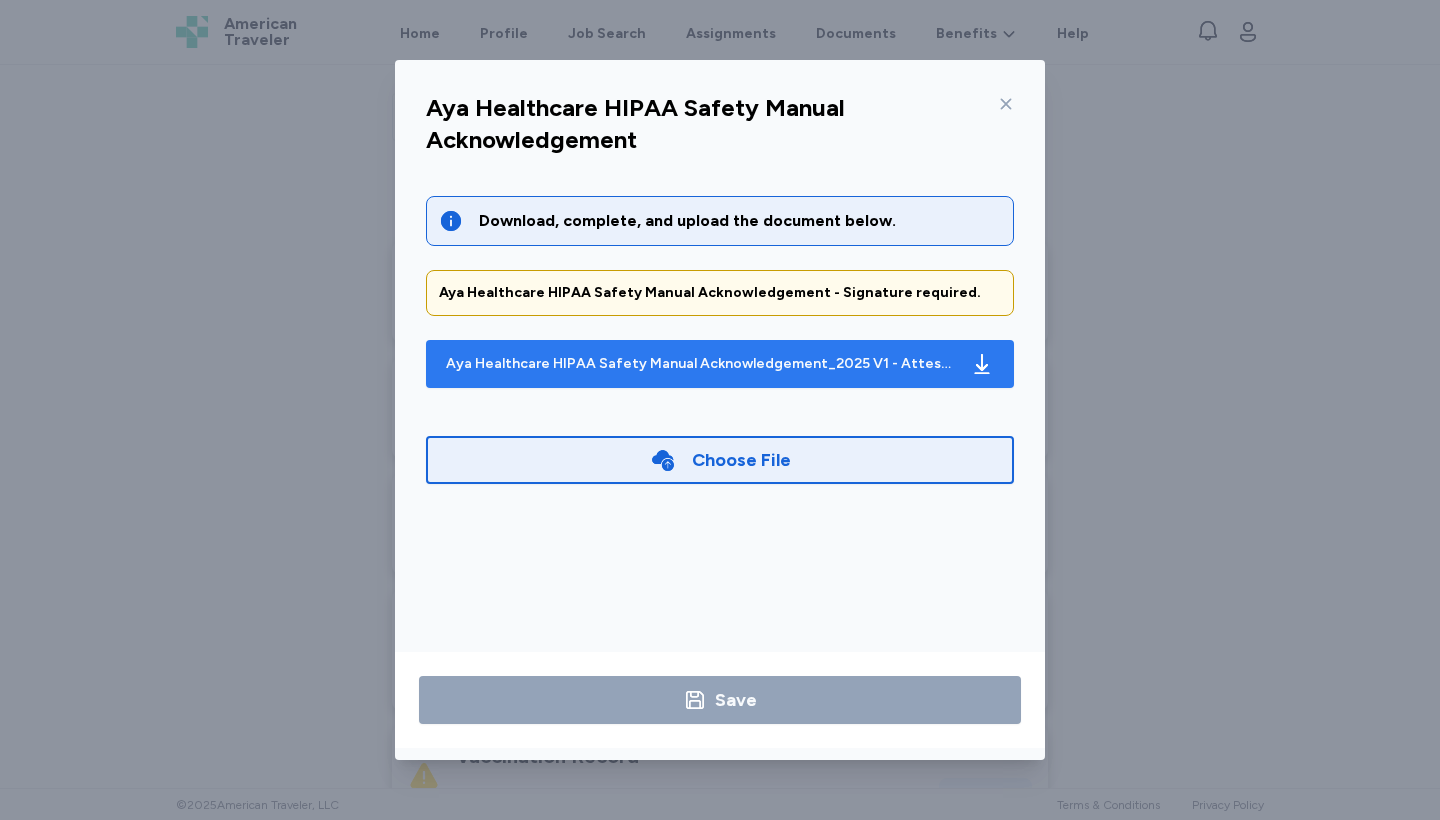 click on "Aya Healthcare HIPAA Safety Manual Acknowledgement_2025 V1 - Attestation_ddf219 (38).pdf" at bounding box center (700, 364) 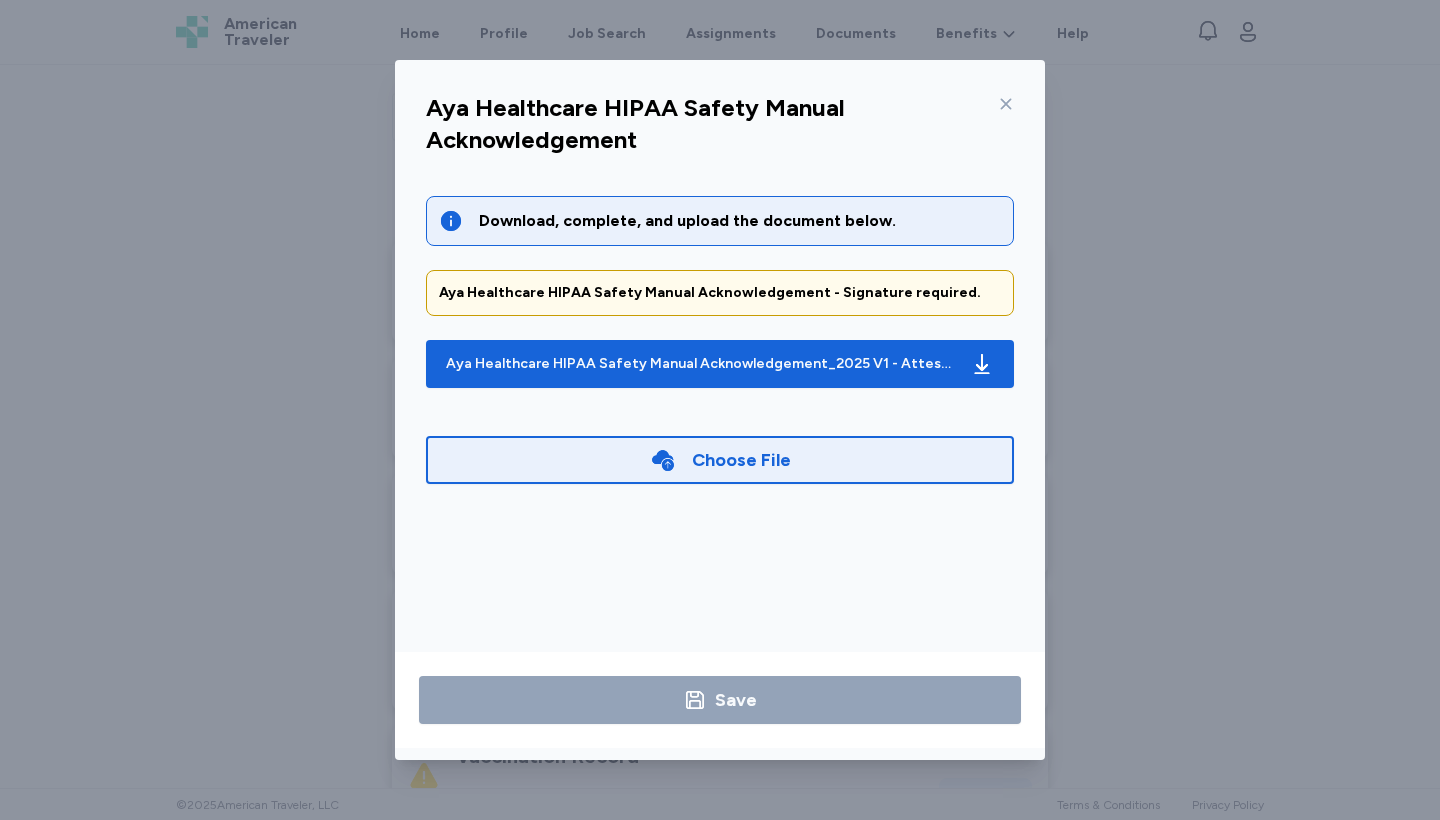 click 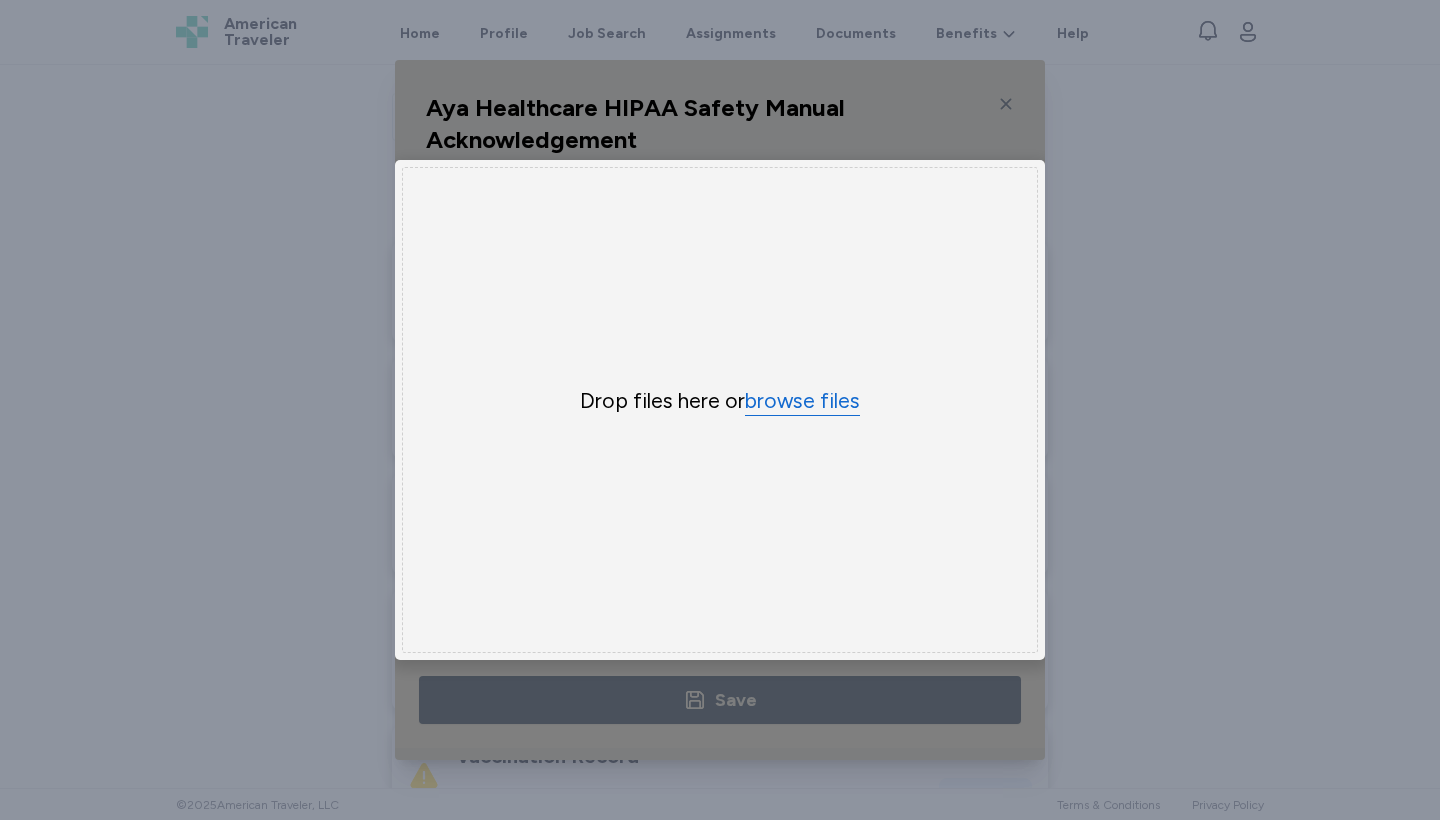 click on "browse files" at bounding box center [802, 401] 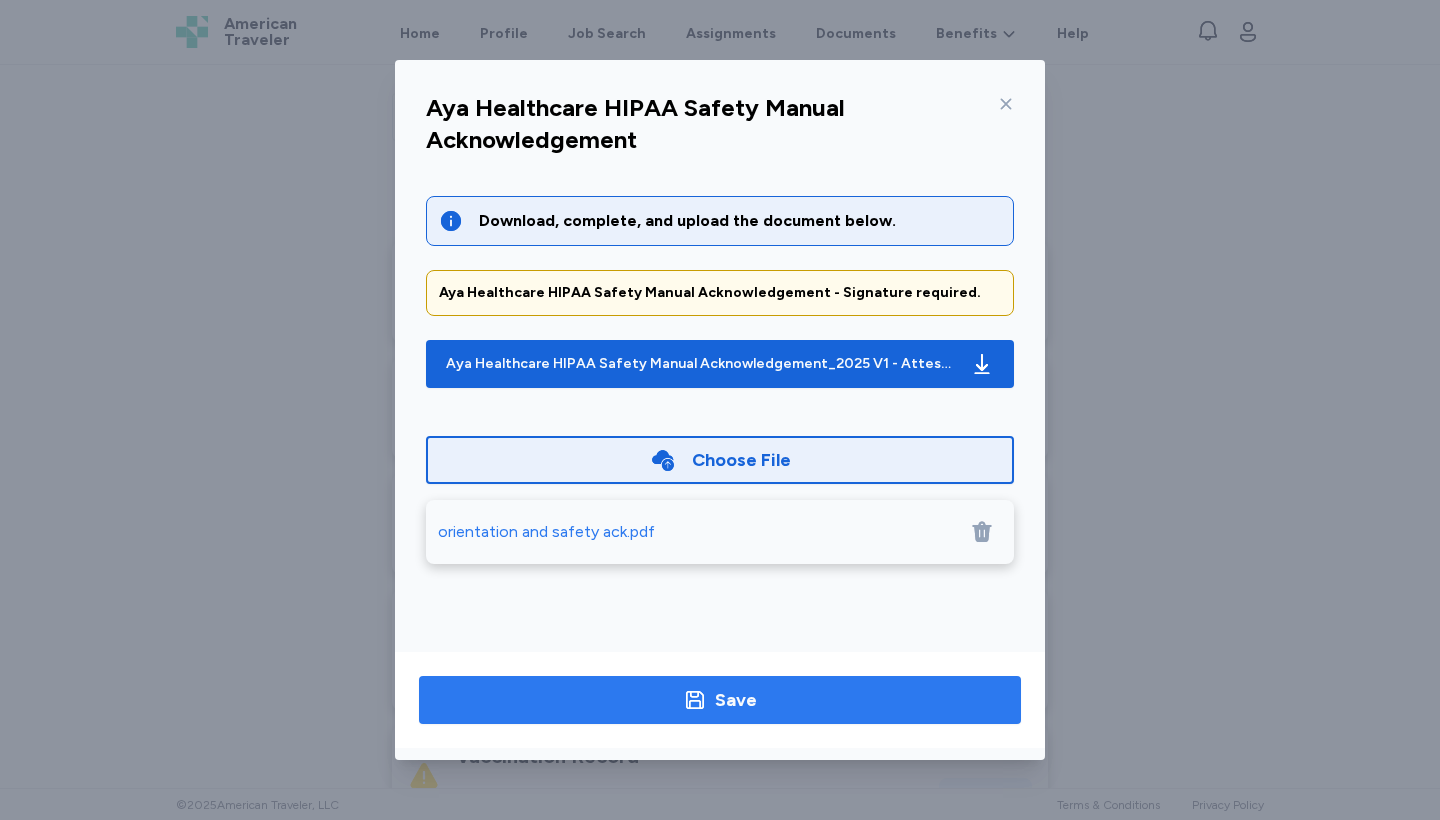 click on "Save" at bounding box center (736, 700) 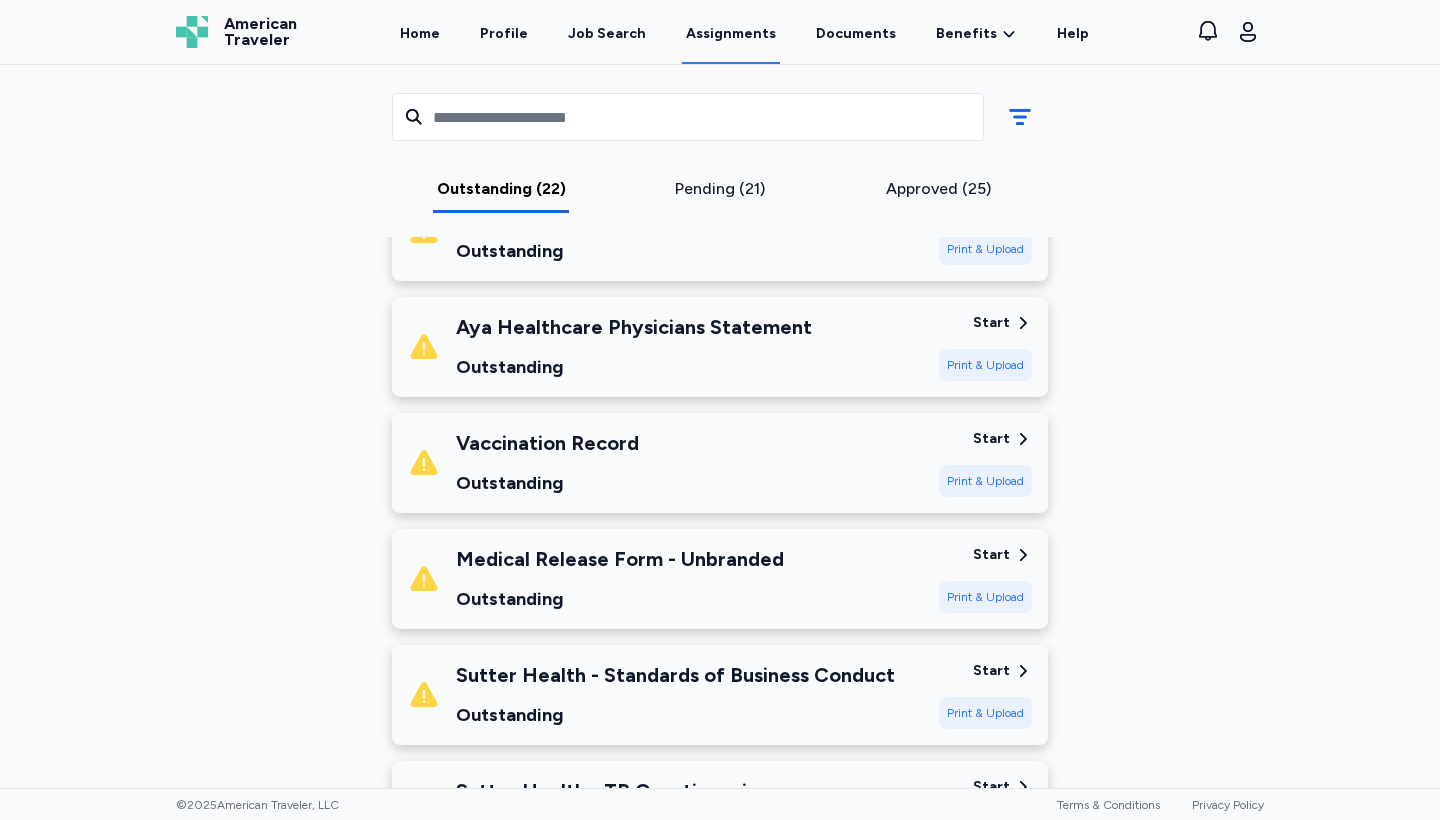 scroll, scrollTop: 2155, scrollLeft: 0, axis: vertical 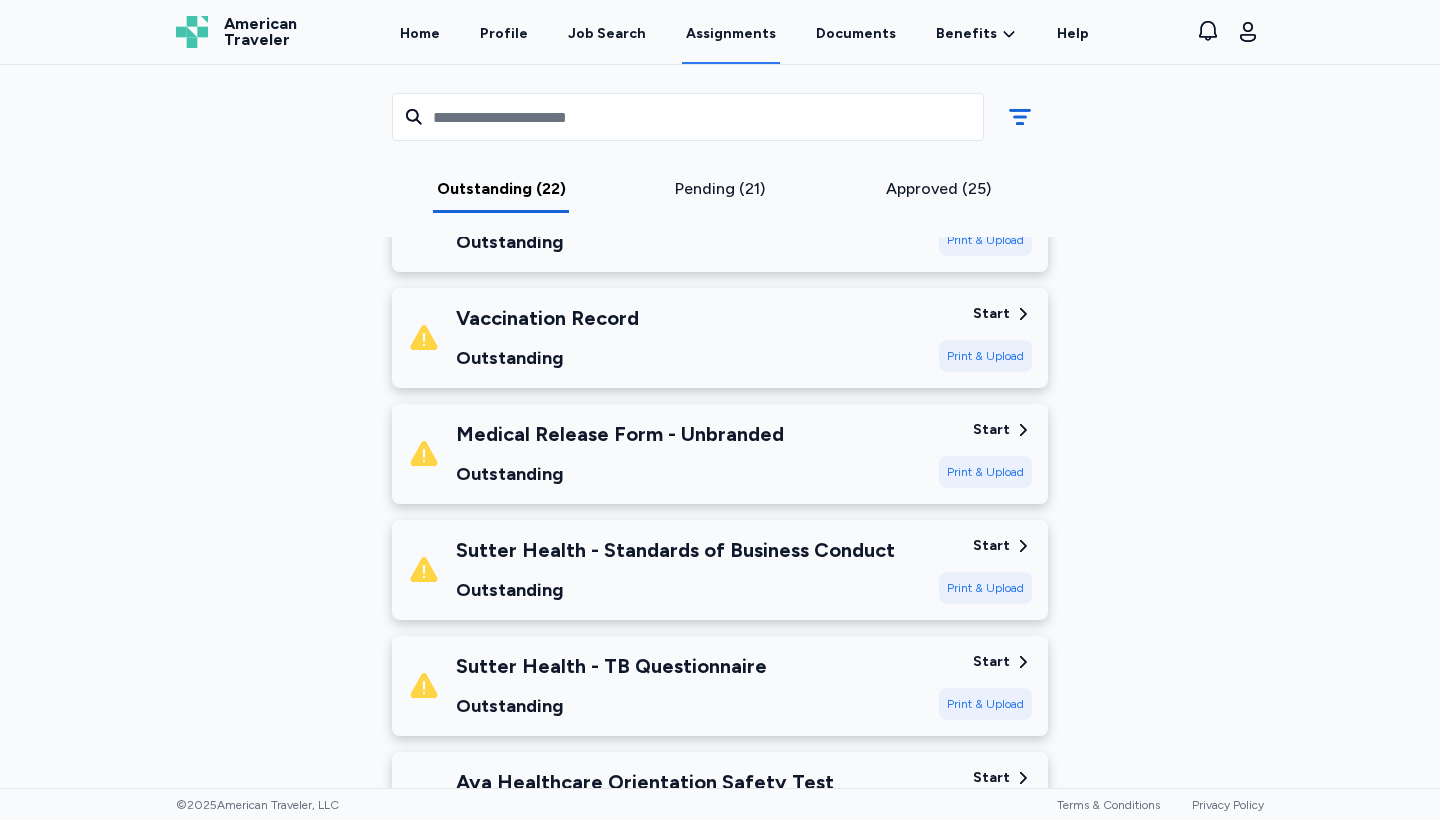 click on "Print & Upload" at bounding box center (985, 588) 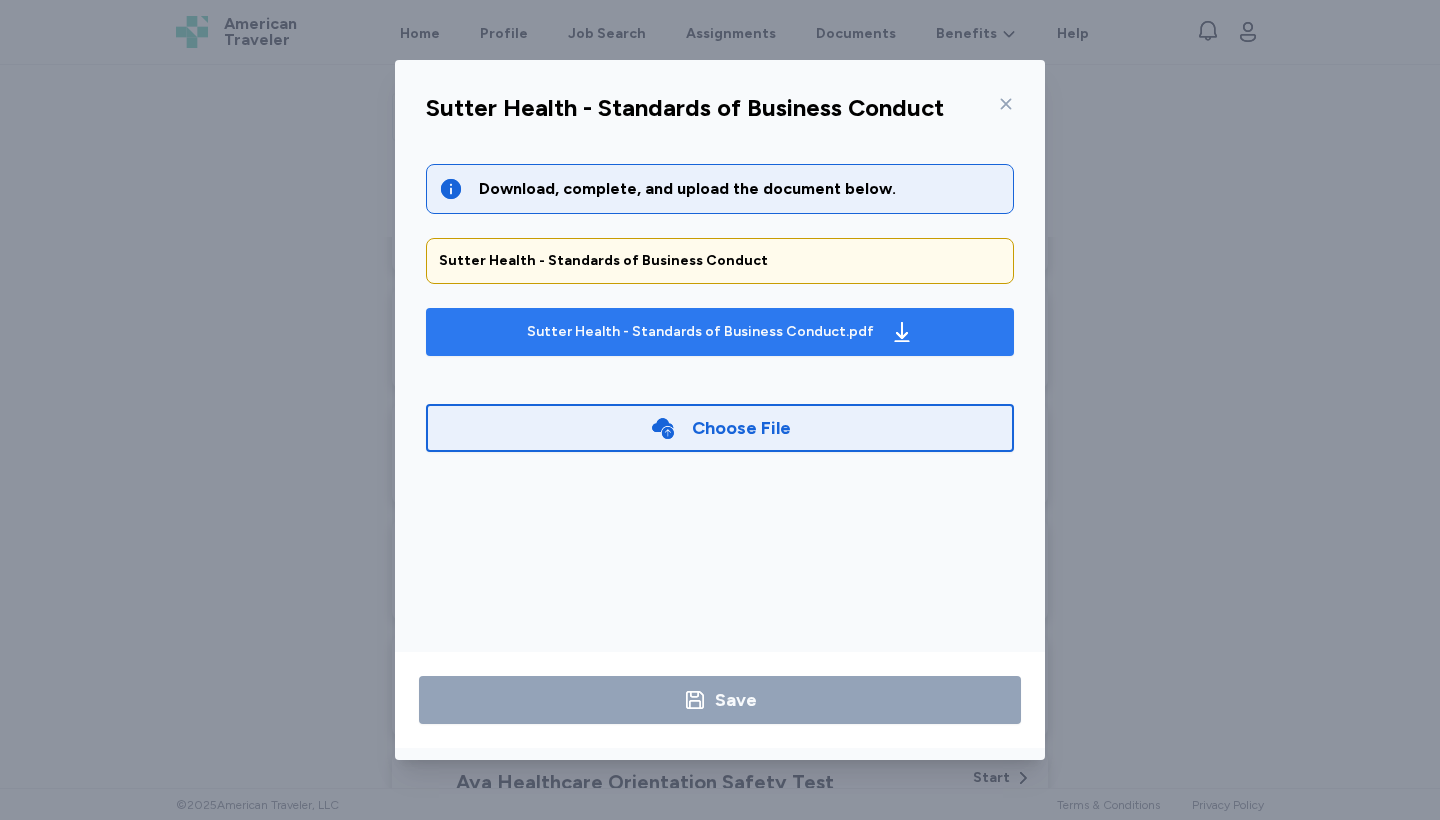 click on "Sutter Health - Standards of Business Conduct.pdf" at bounding box center (720, 332) 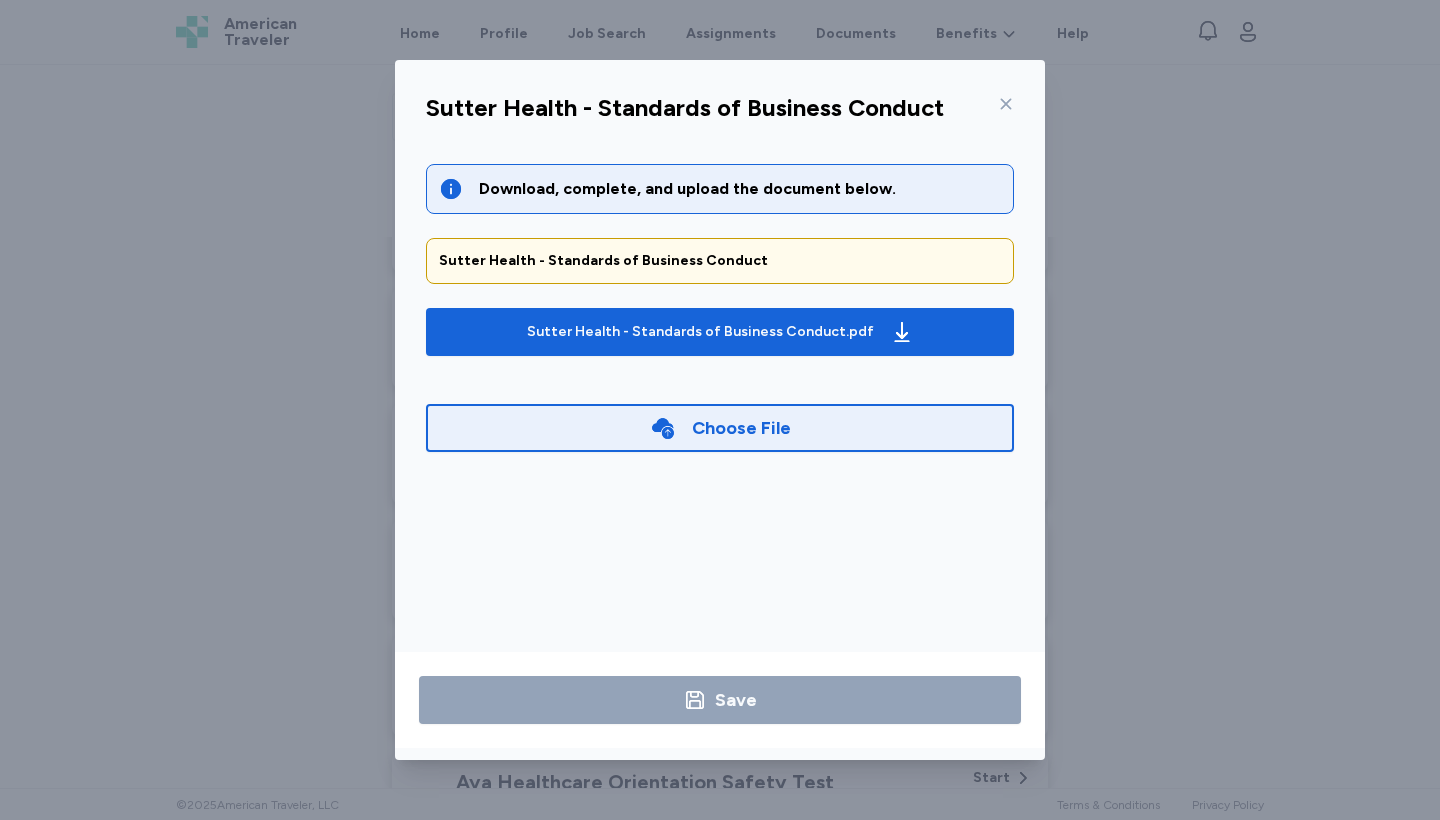 click 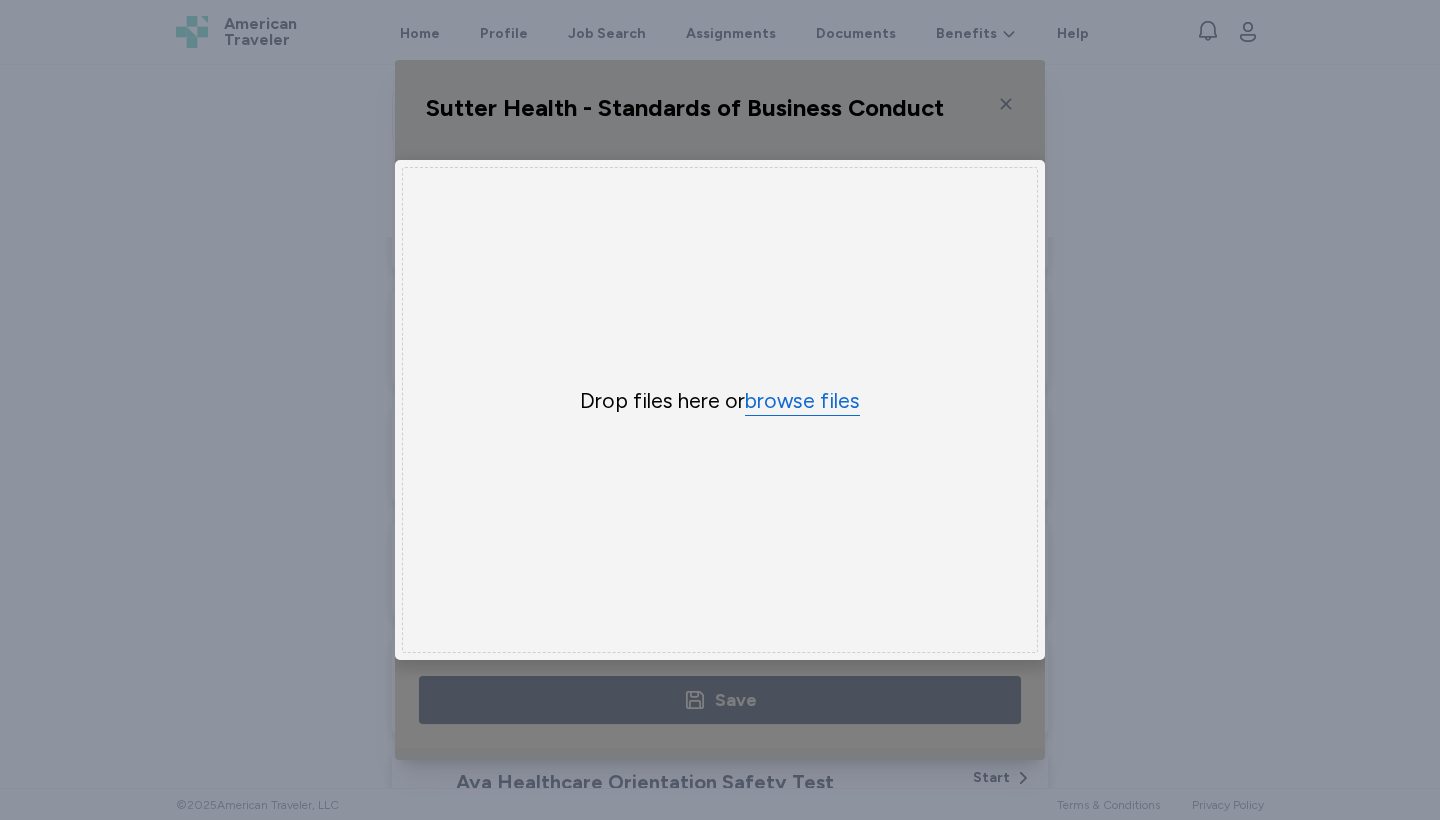 click on "browse files" at bounding box center (802, 401) 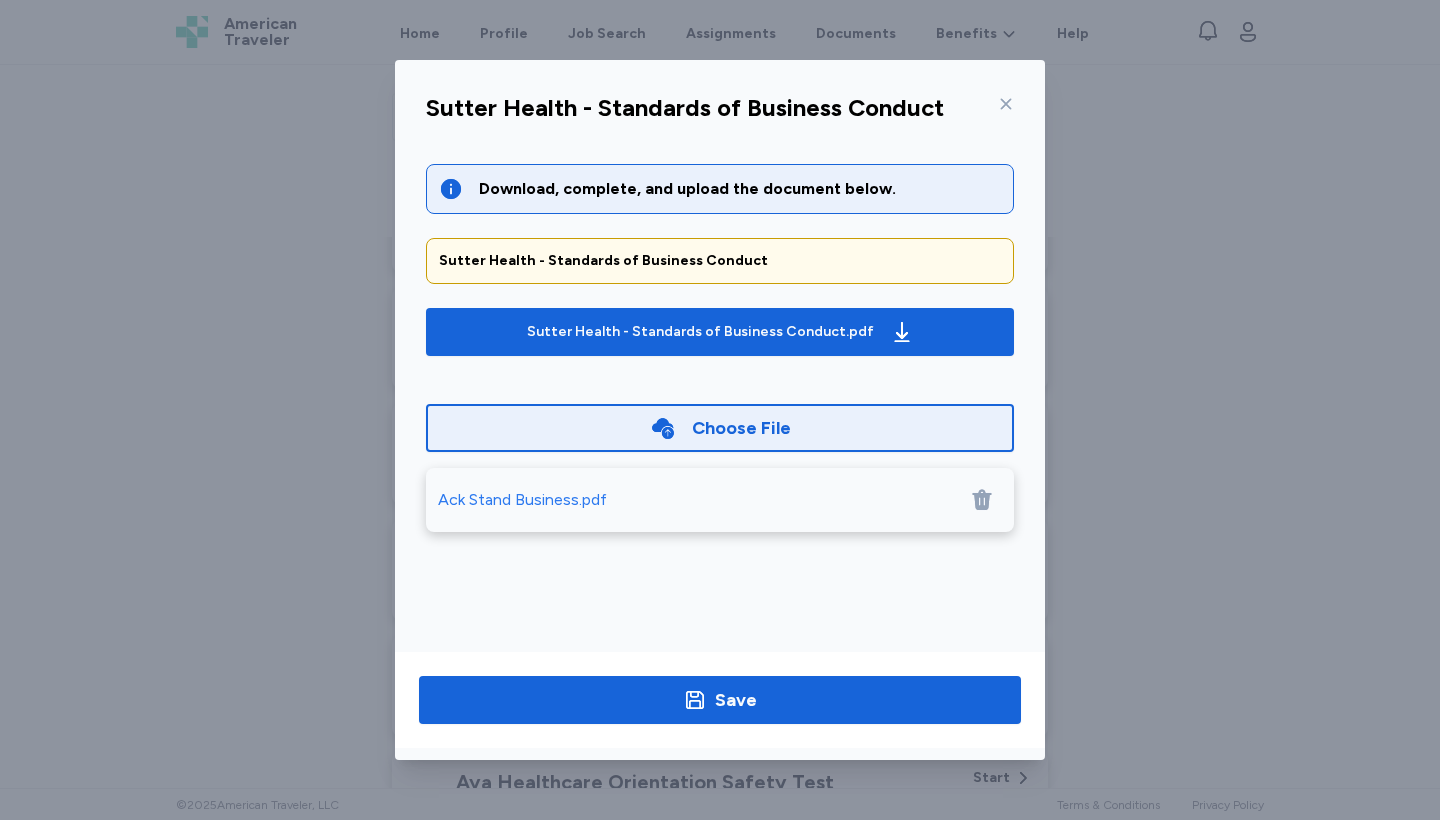 click on "Ack Stand Business.pdf" at bounding box center (522, 500) 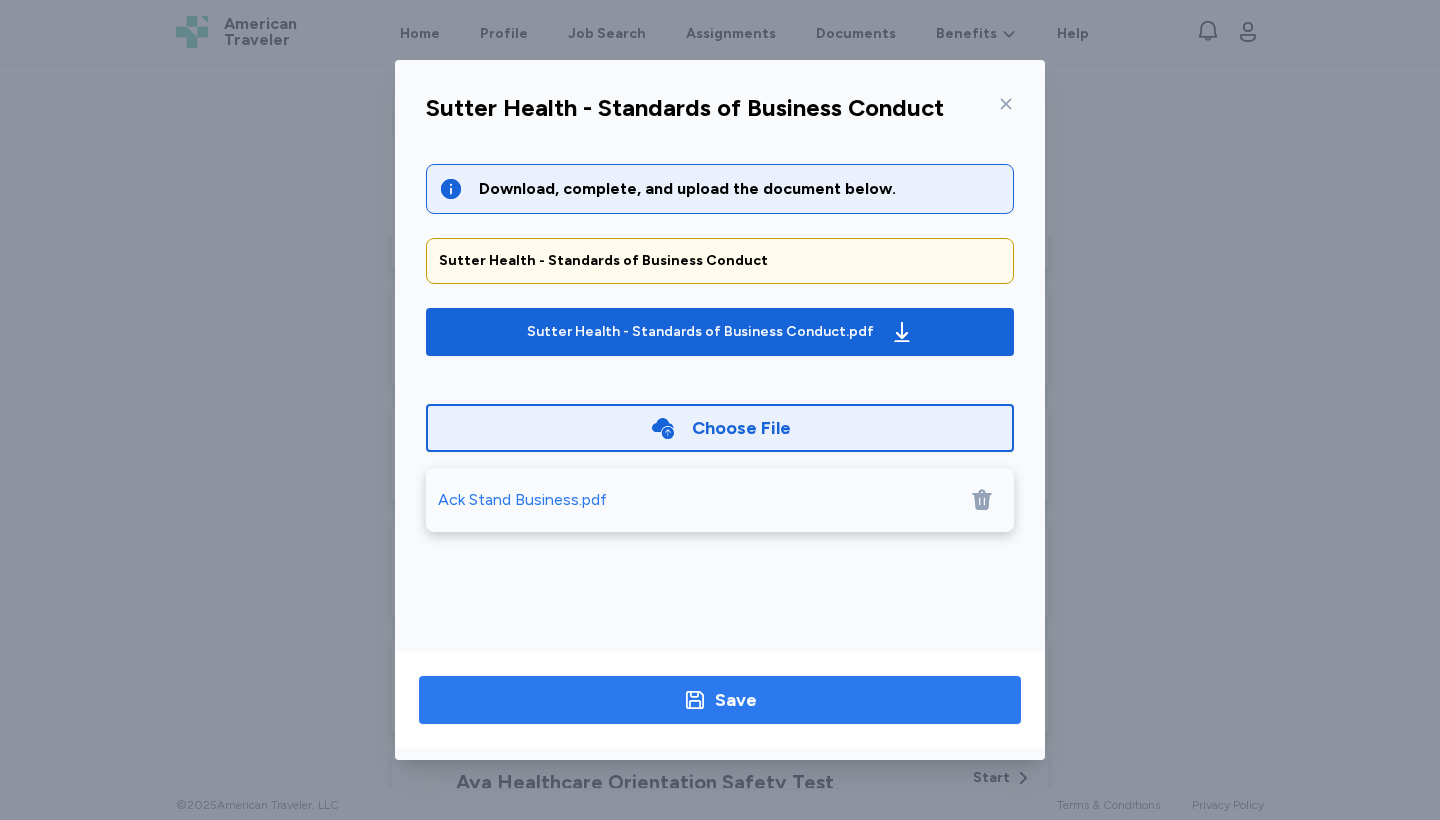 click on "Save" at bounding box center [736, 700] 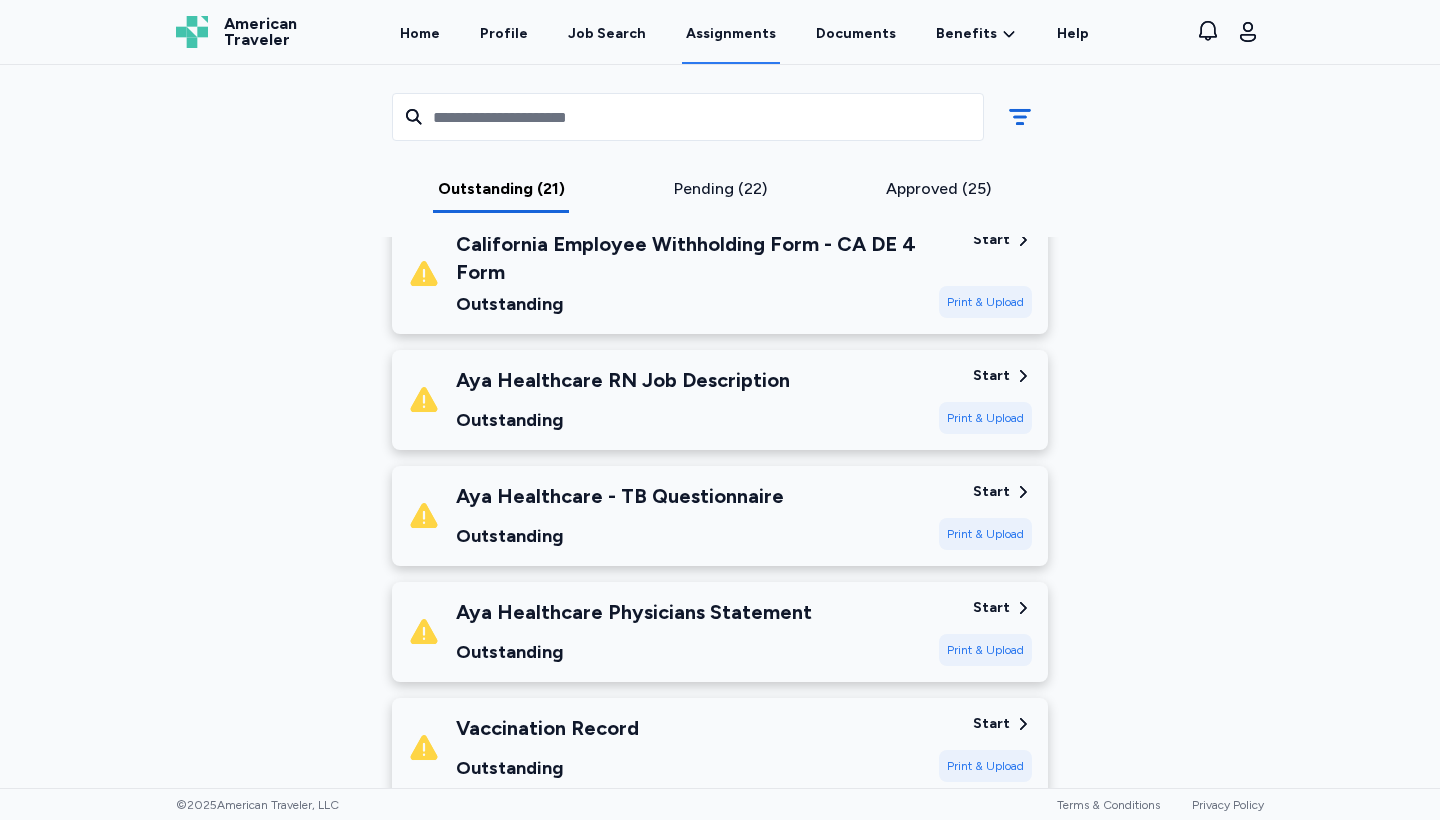 scroll, scrollTop: 1420, scrollLeft: 0, axis: vertical 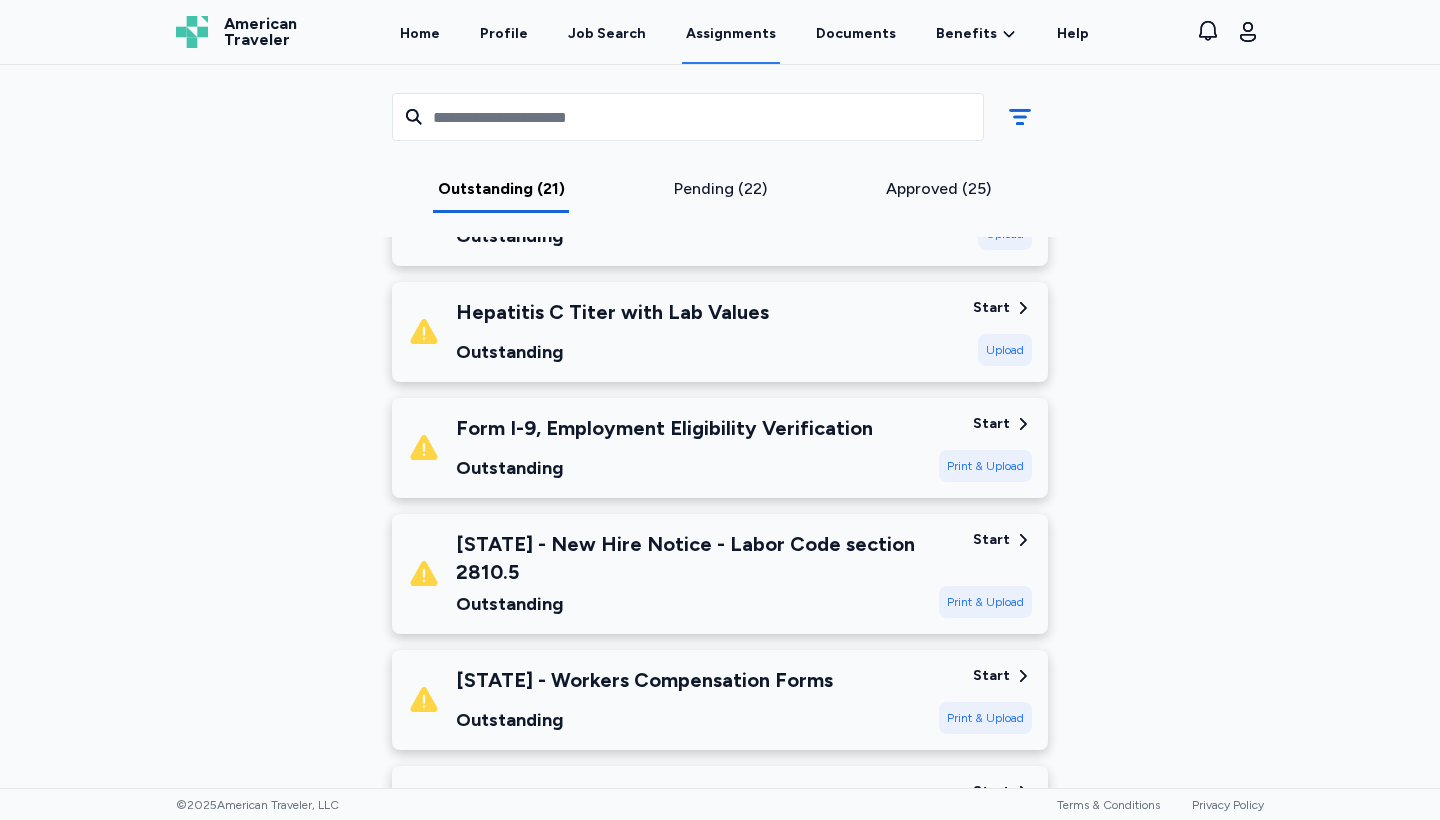 click on "Start" at bounding box center (991, 424) 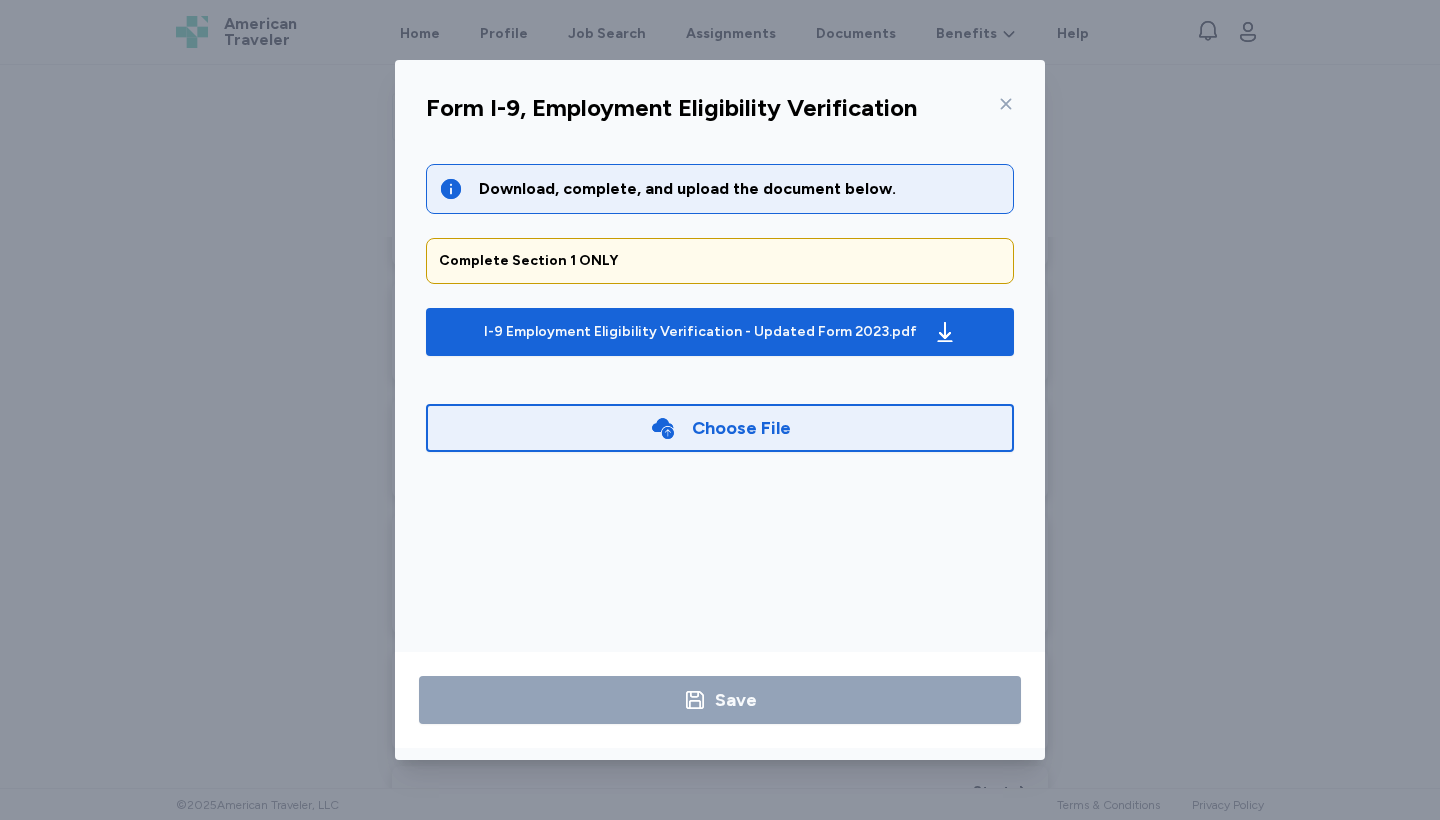 click on "Choose File" at bounding box center (741, 428) 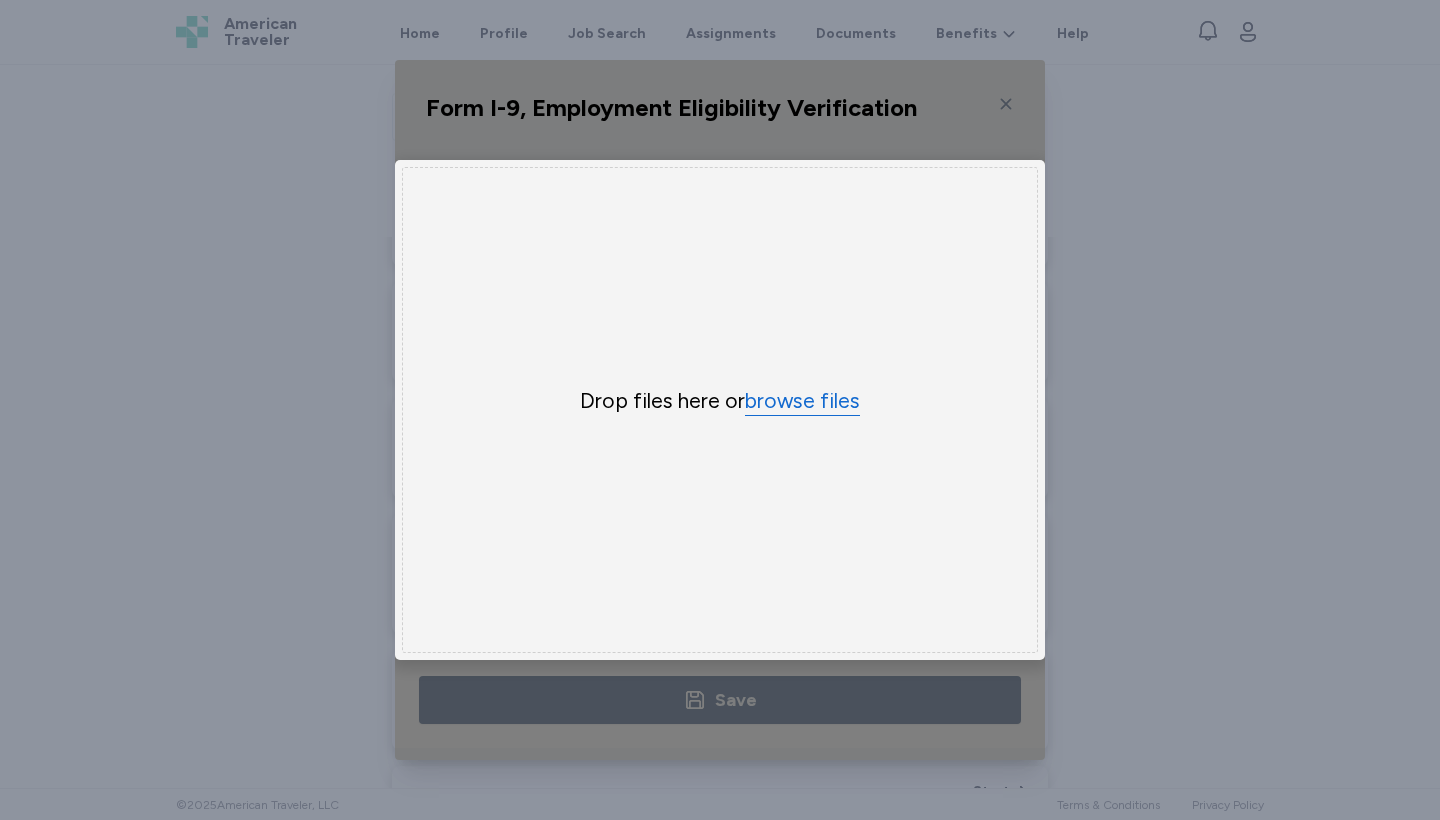 click on "browse files" at bounding box center (802, 401) 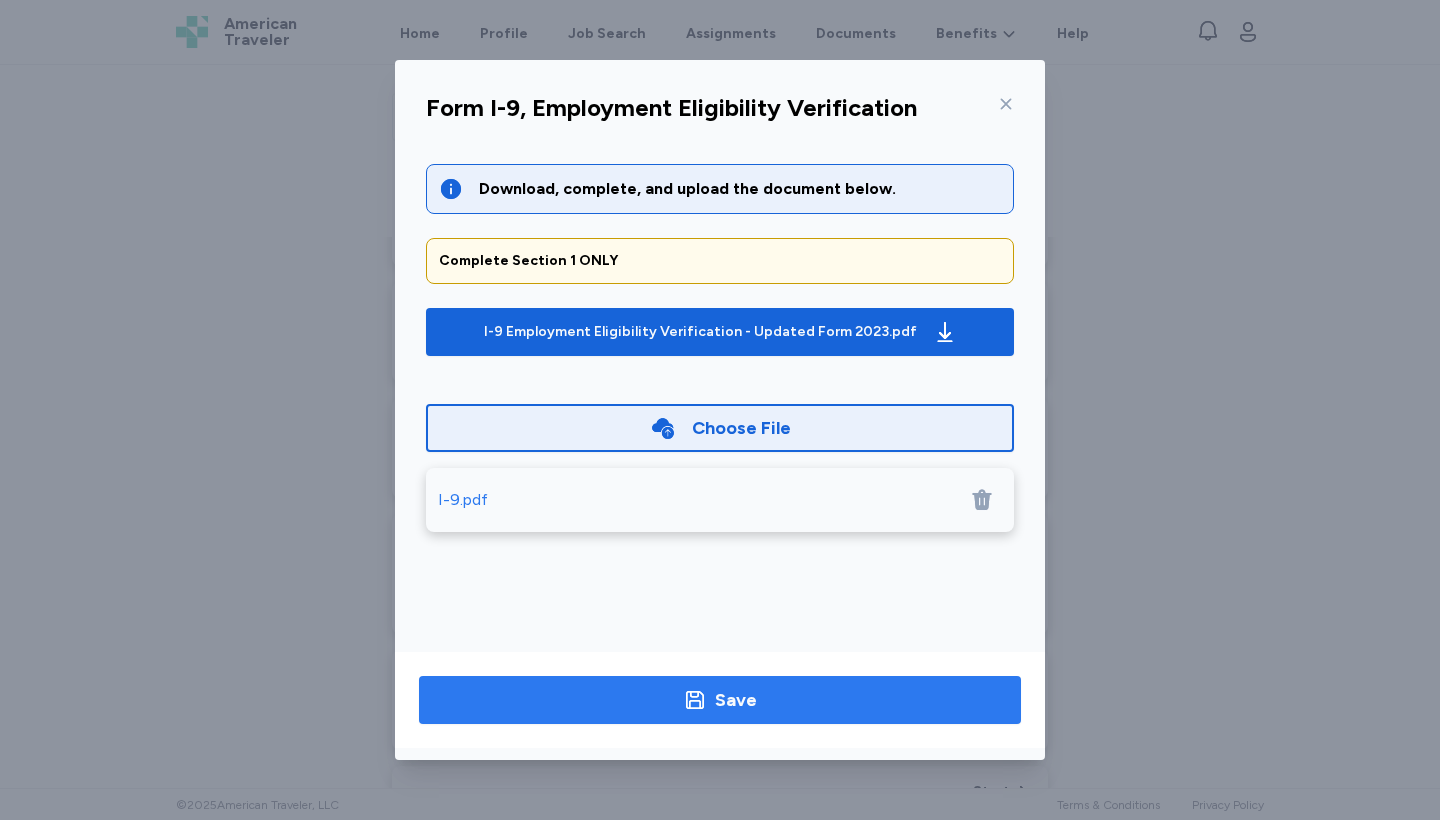 click on "Save" at bounding box center (720, 700) 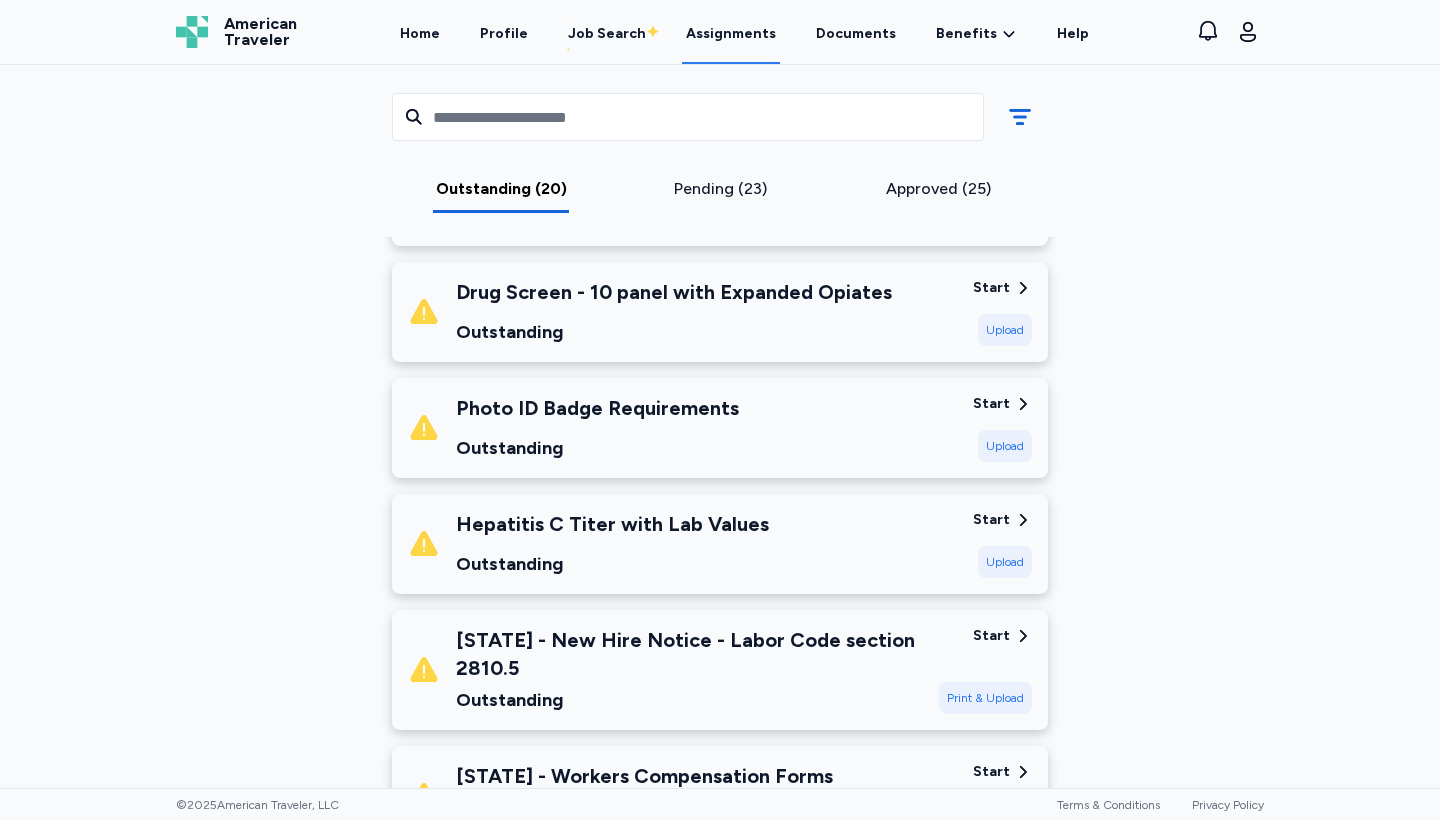 scroll, scrollTop: 977, scrollLeft: 0, axis: vertical 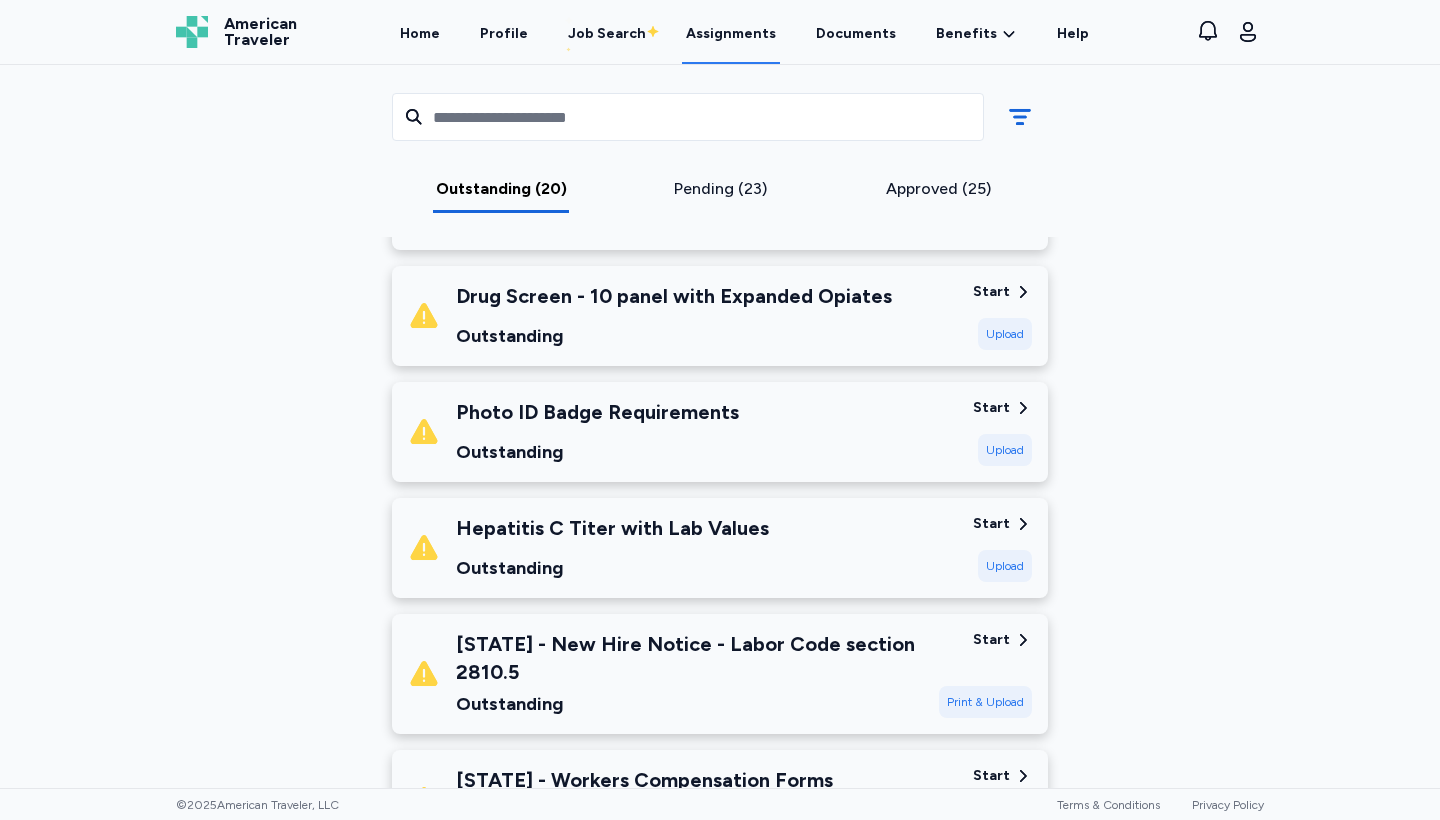 click on "Drug Screen - 10 panel with Expanded Opiates Outstanding Start Upload" at bounding box center (720, 316) 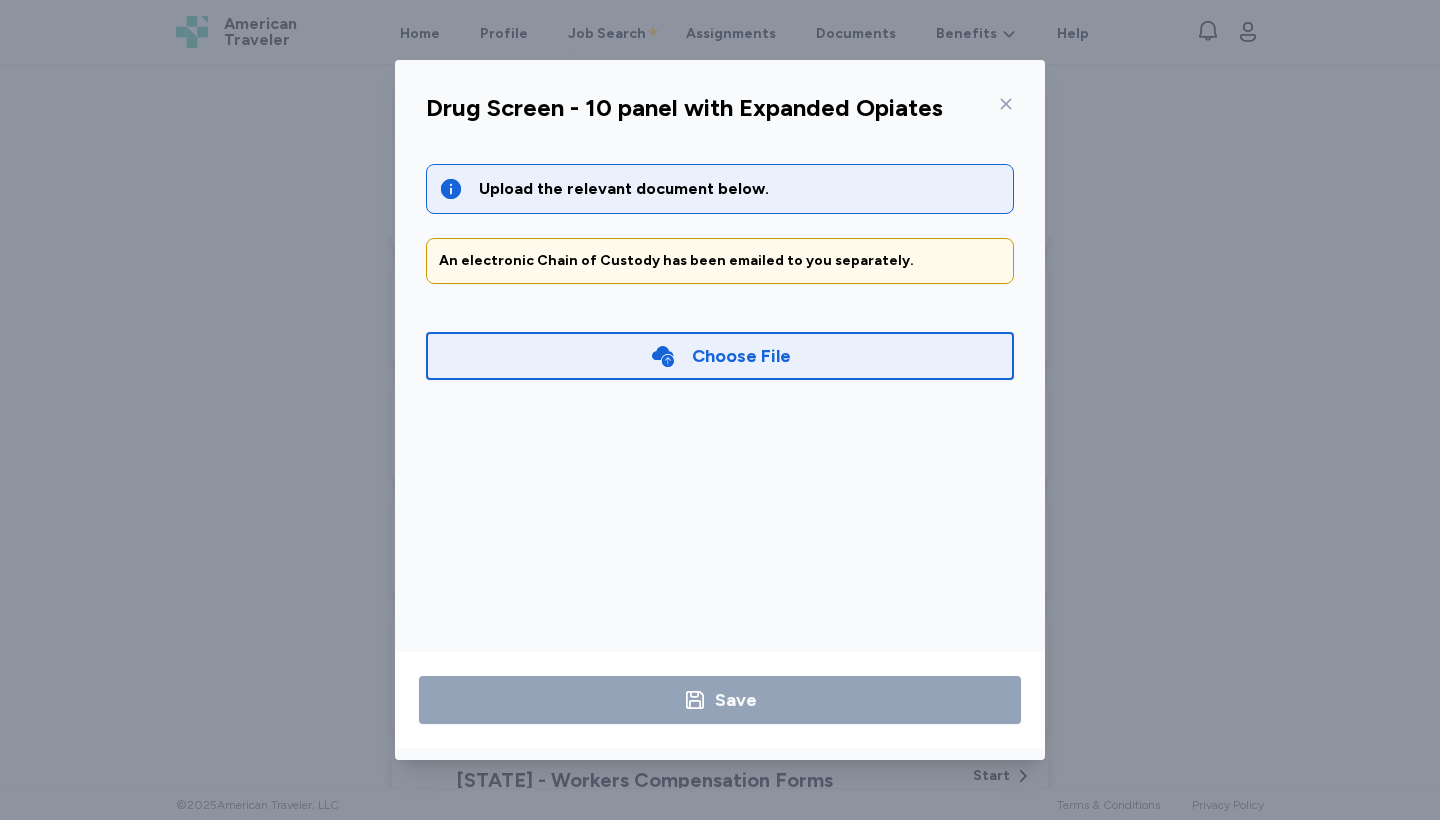 click 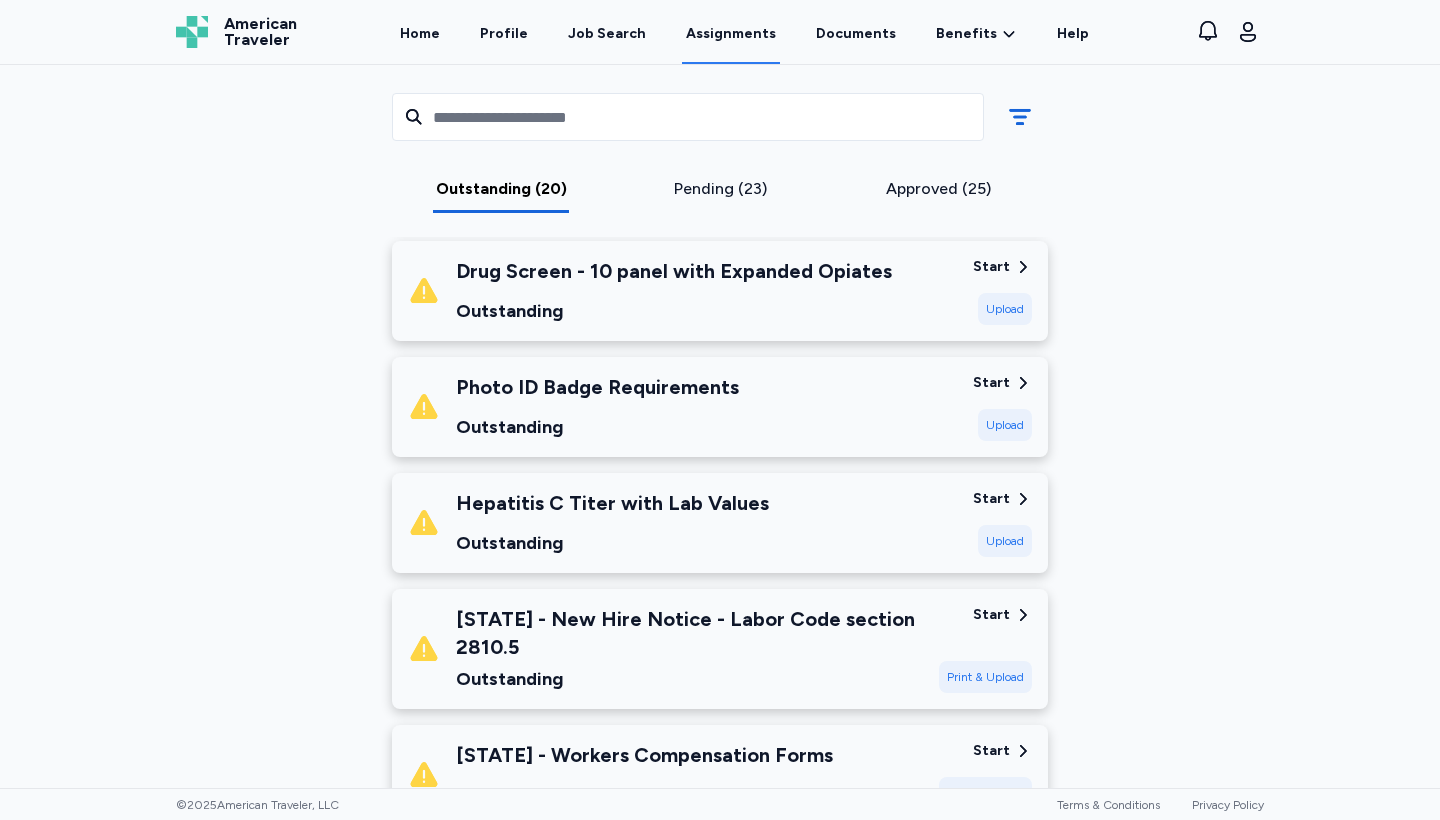 scroll, scrollTop: 1111, scrollLeft: 0, axis: vertical 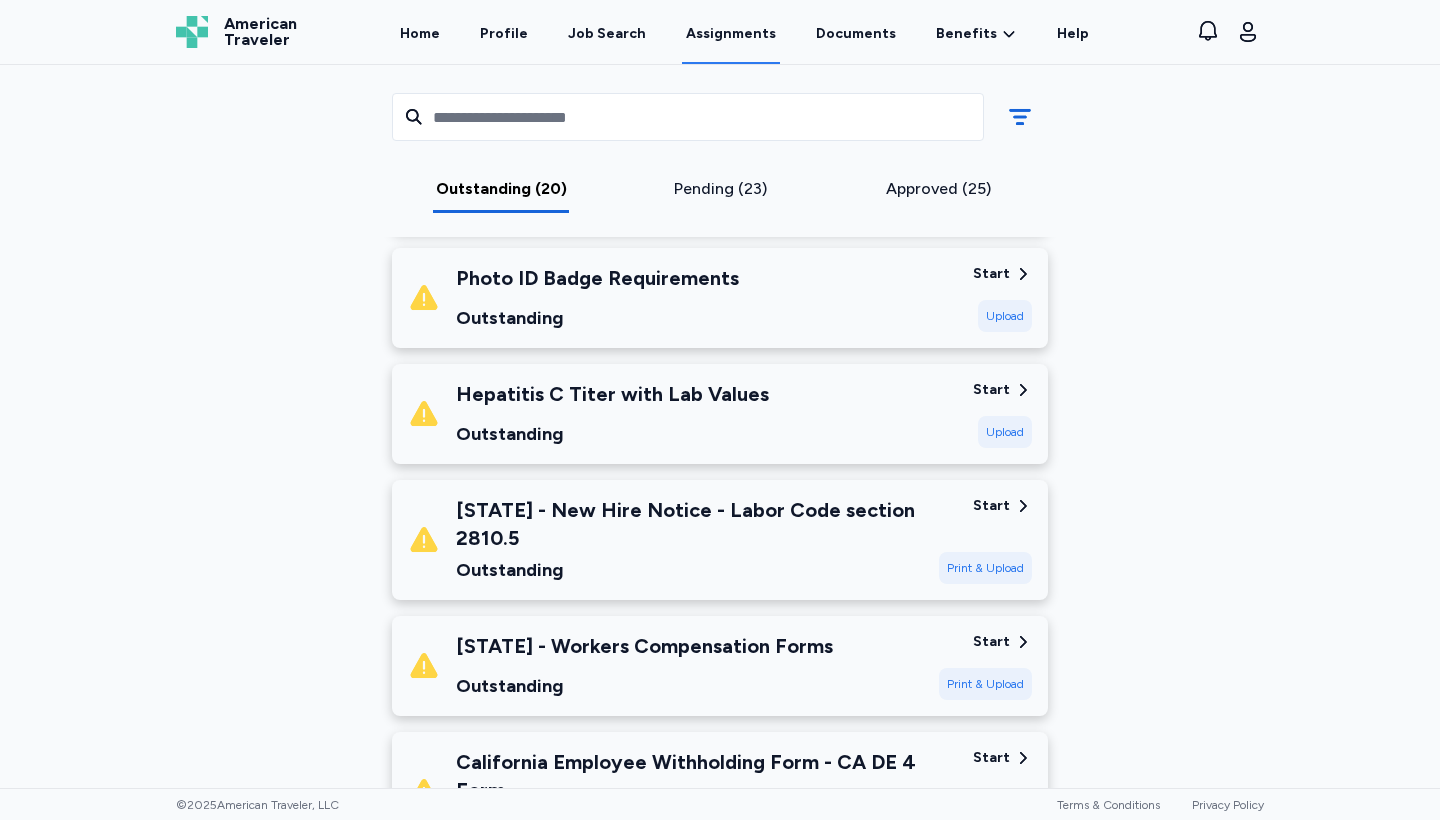 click on "Start" at bounding box center (991, 506) 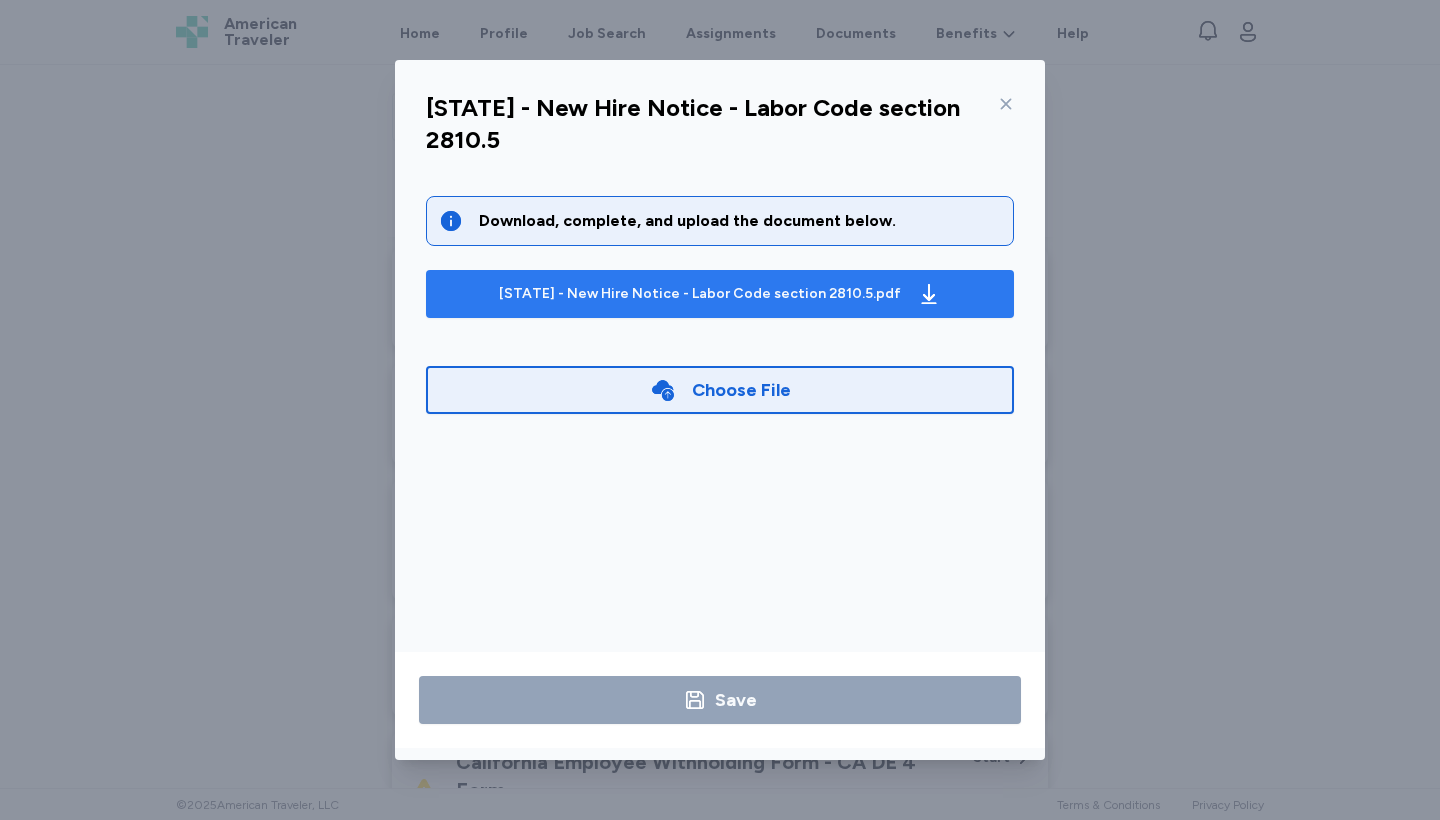 click on "CA - New Hire Notice - Labor Code section 2810.5.pdf" at bounding box center [700, 294] 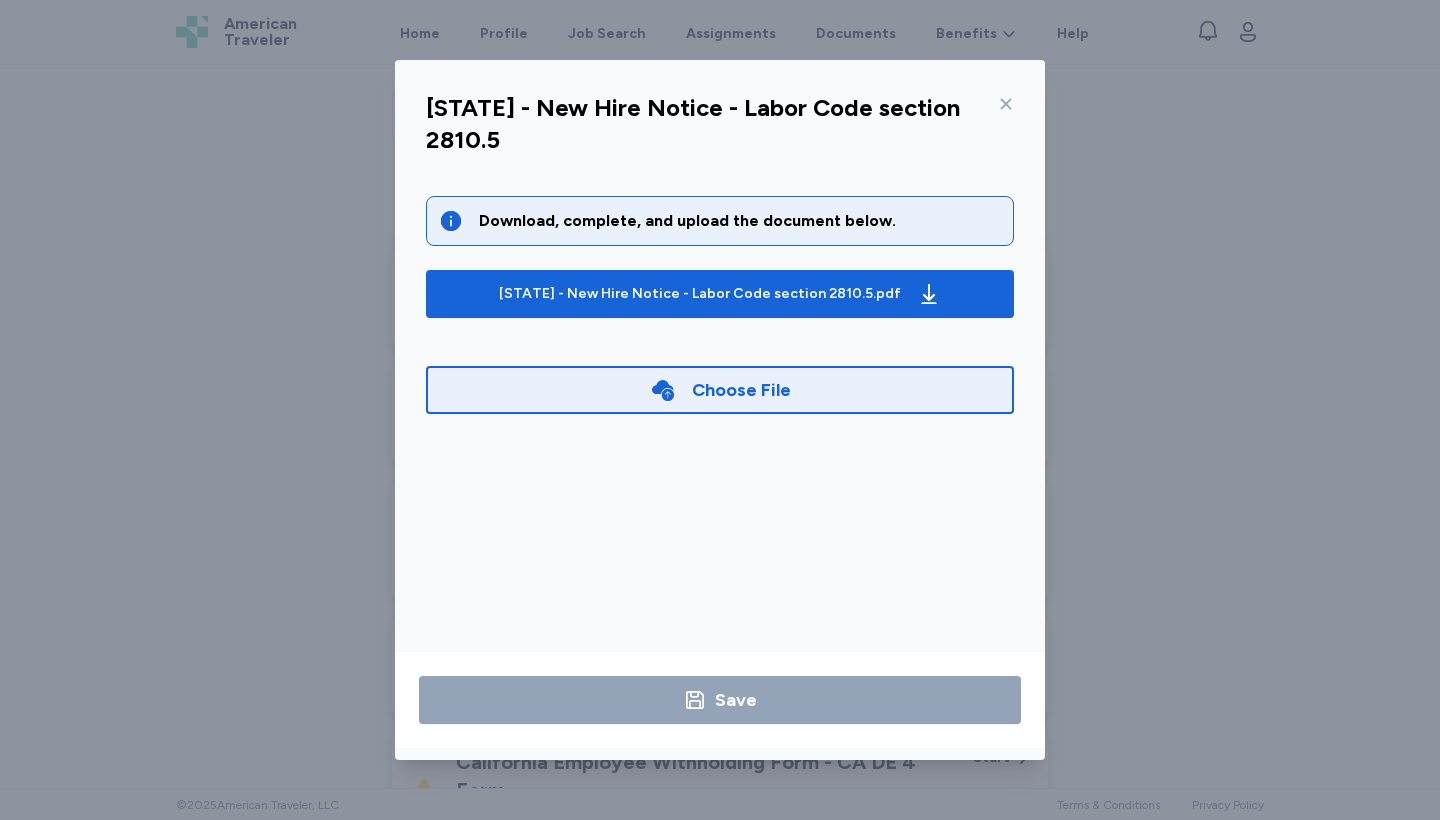 click 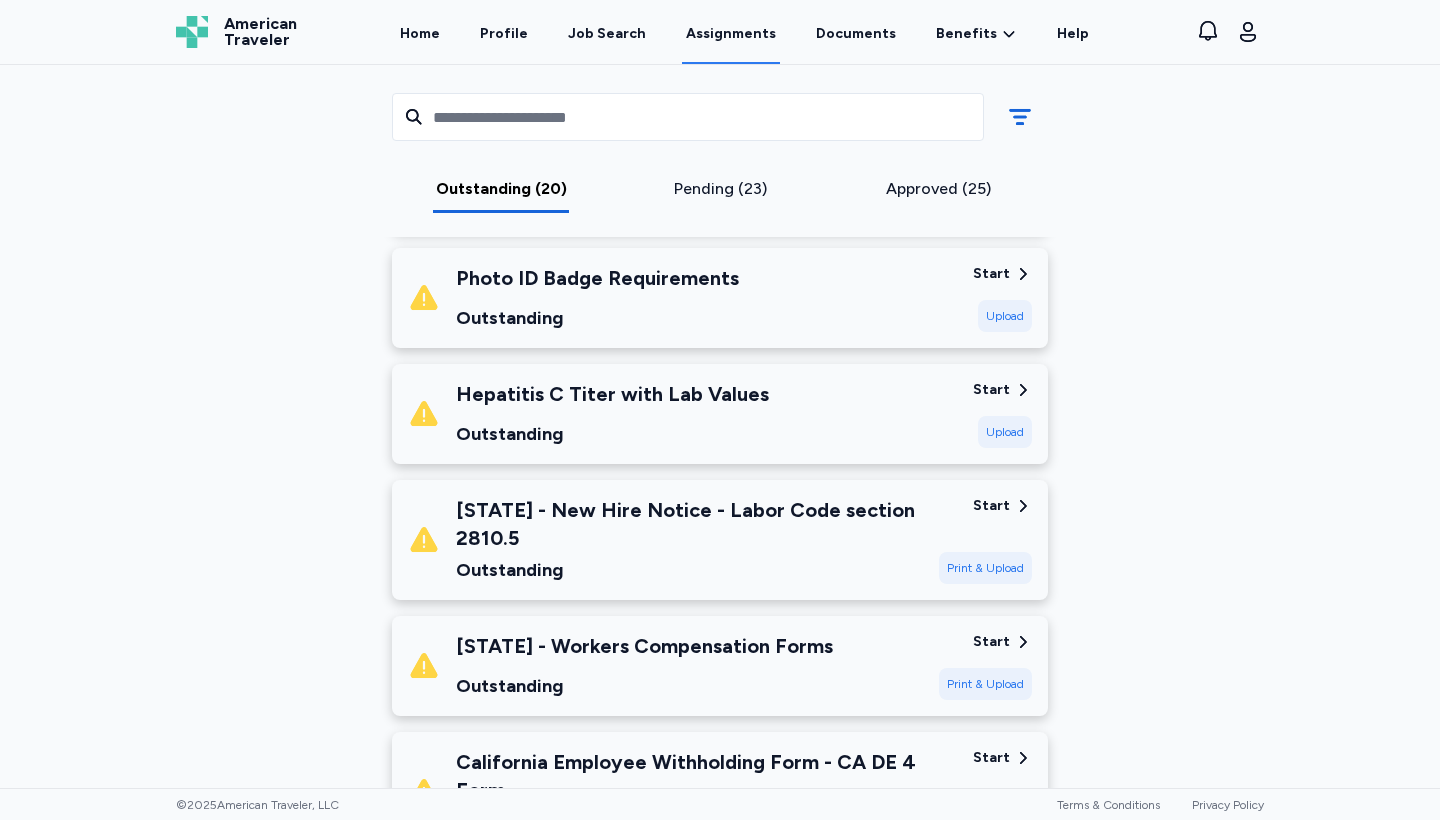 click at bounding box center [720, 410] 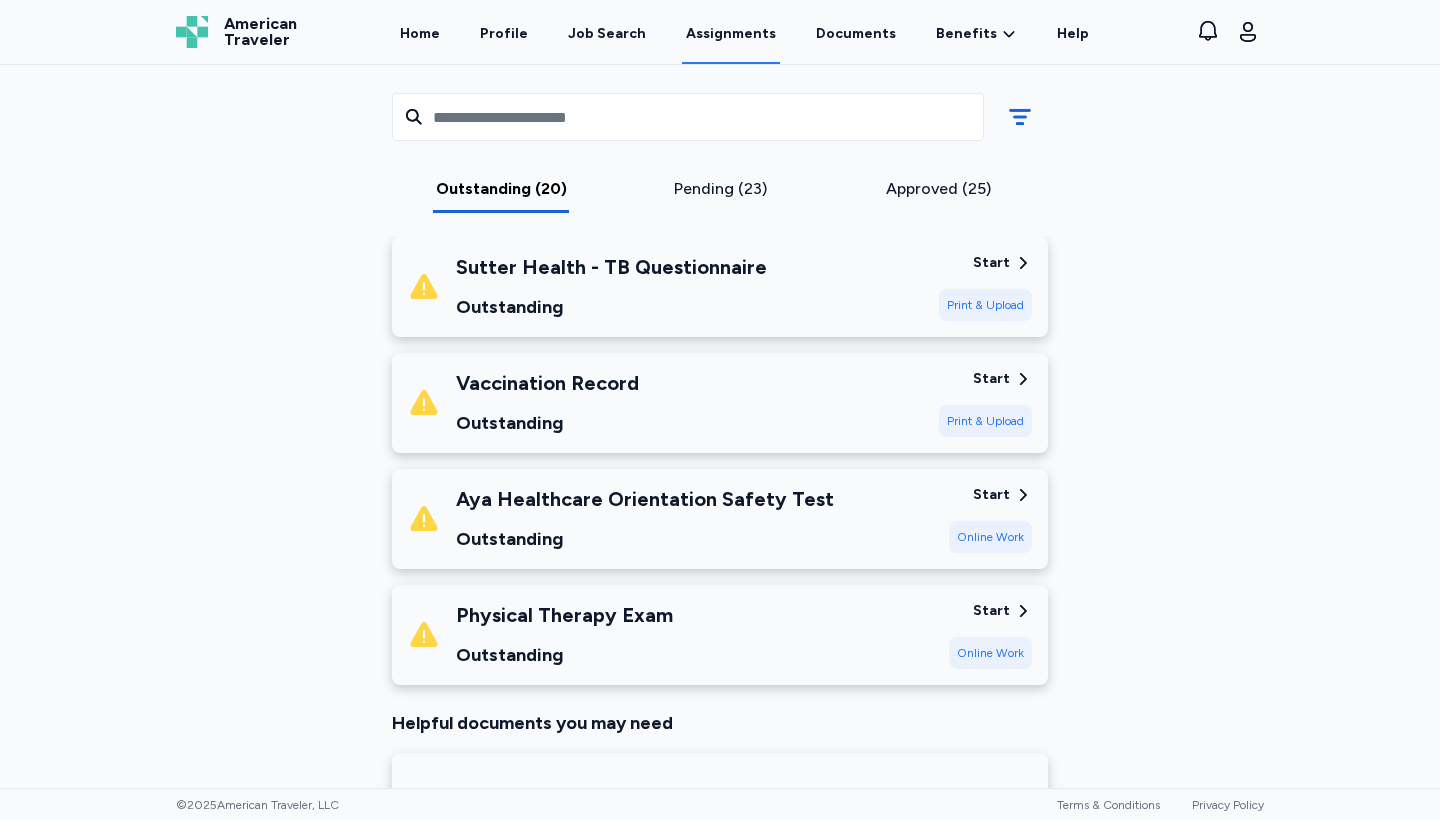 scroll, scrollTop: 2161, scrollLeft: 0, axis: vertical 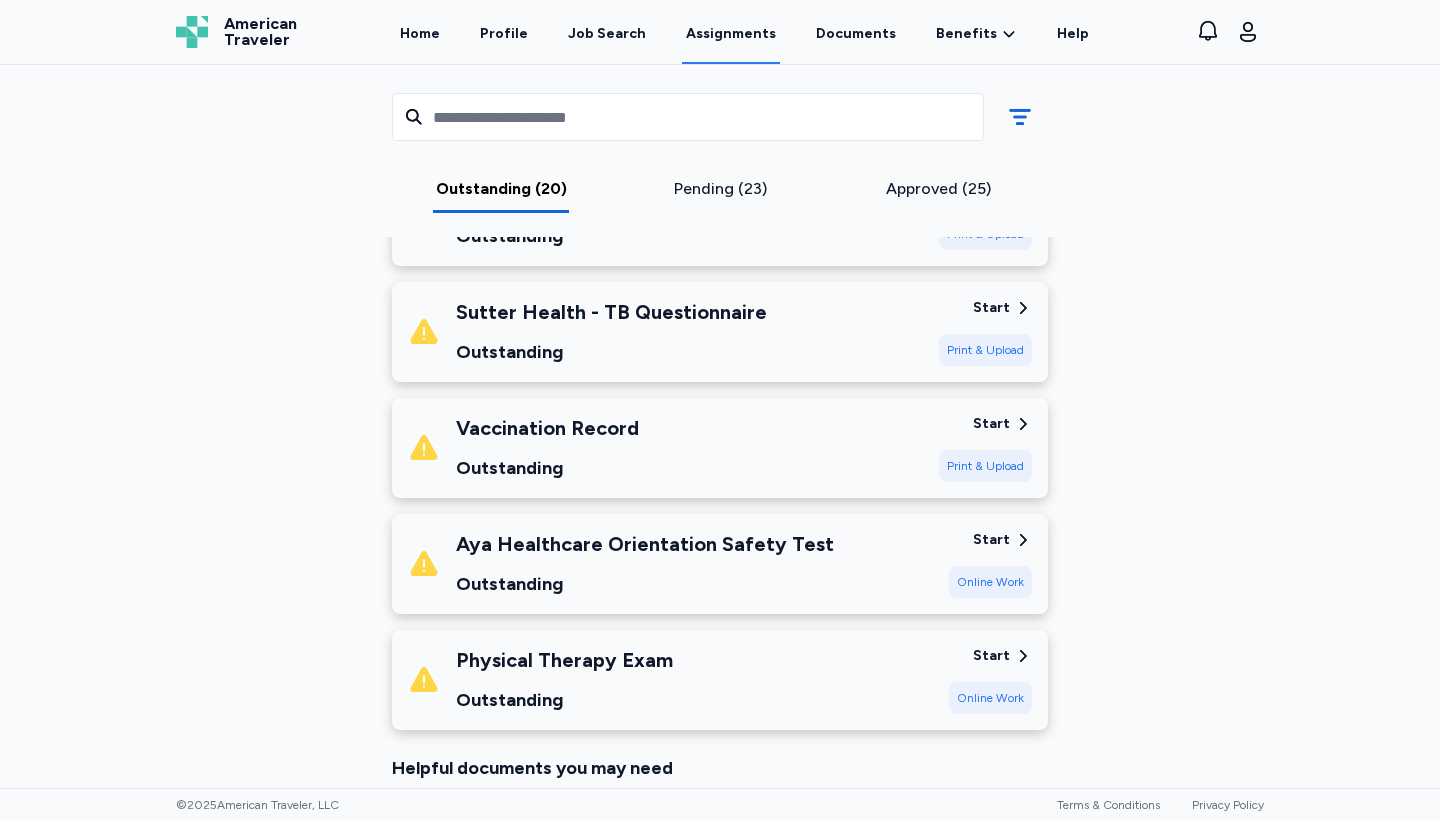 click on "Start" at bounding box center (991, 424) 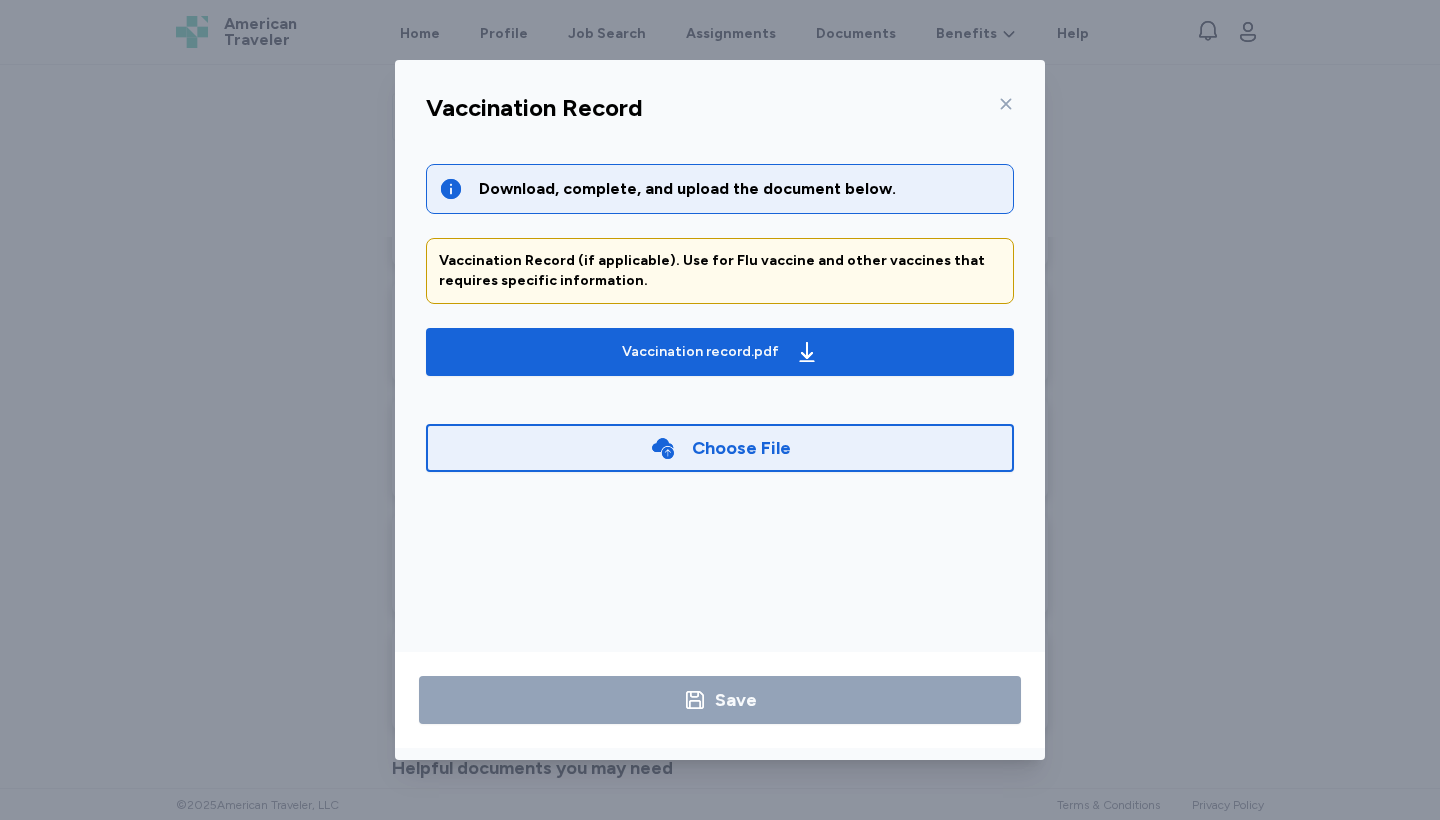 click 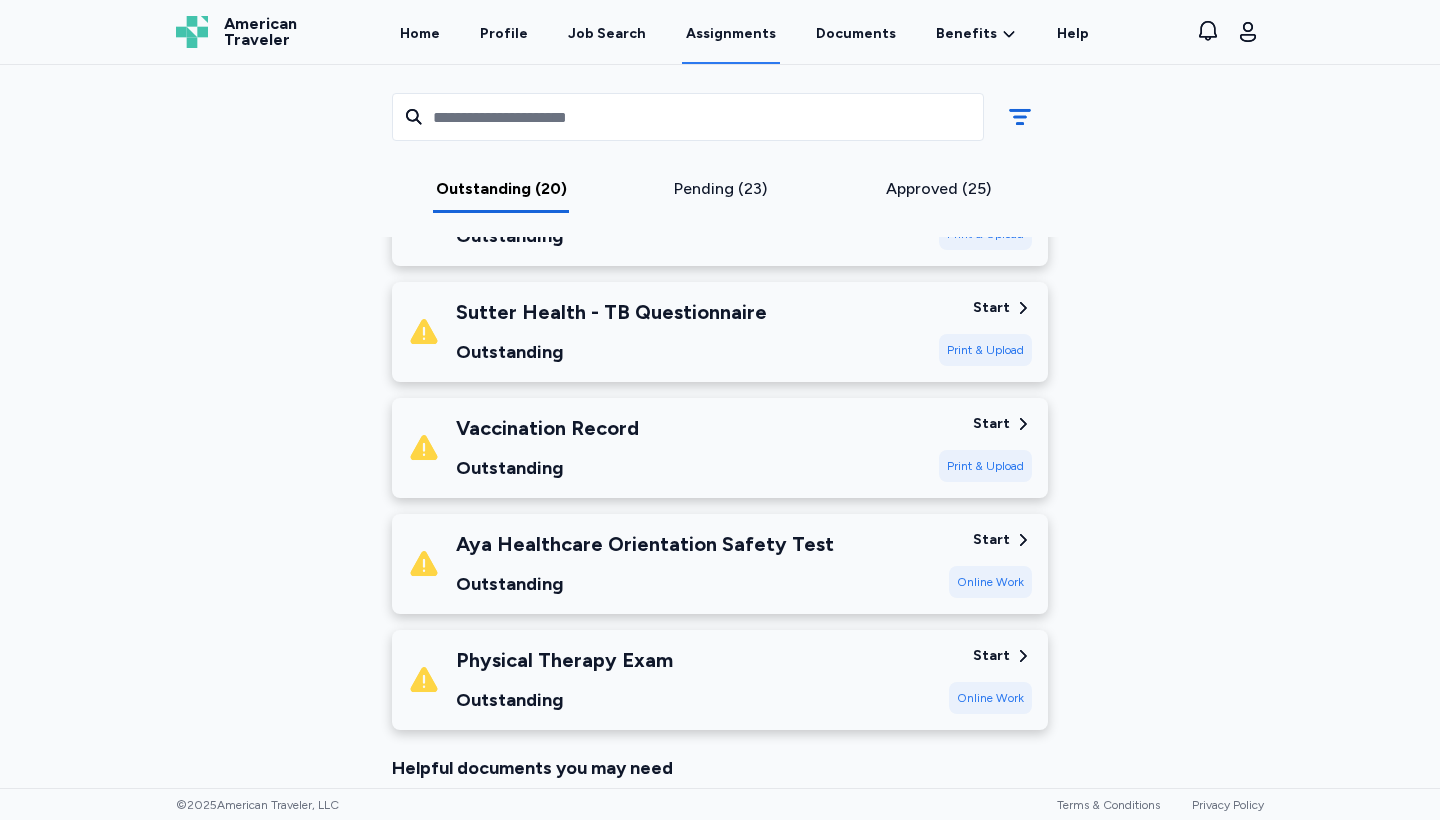 scroll, scrollTop: 2143, scrollLeft: 0, axis: vertical 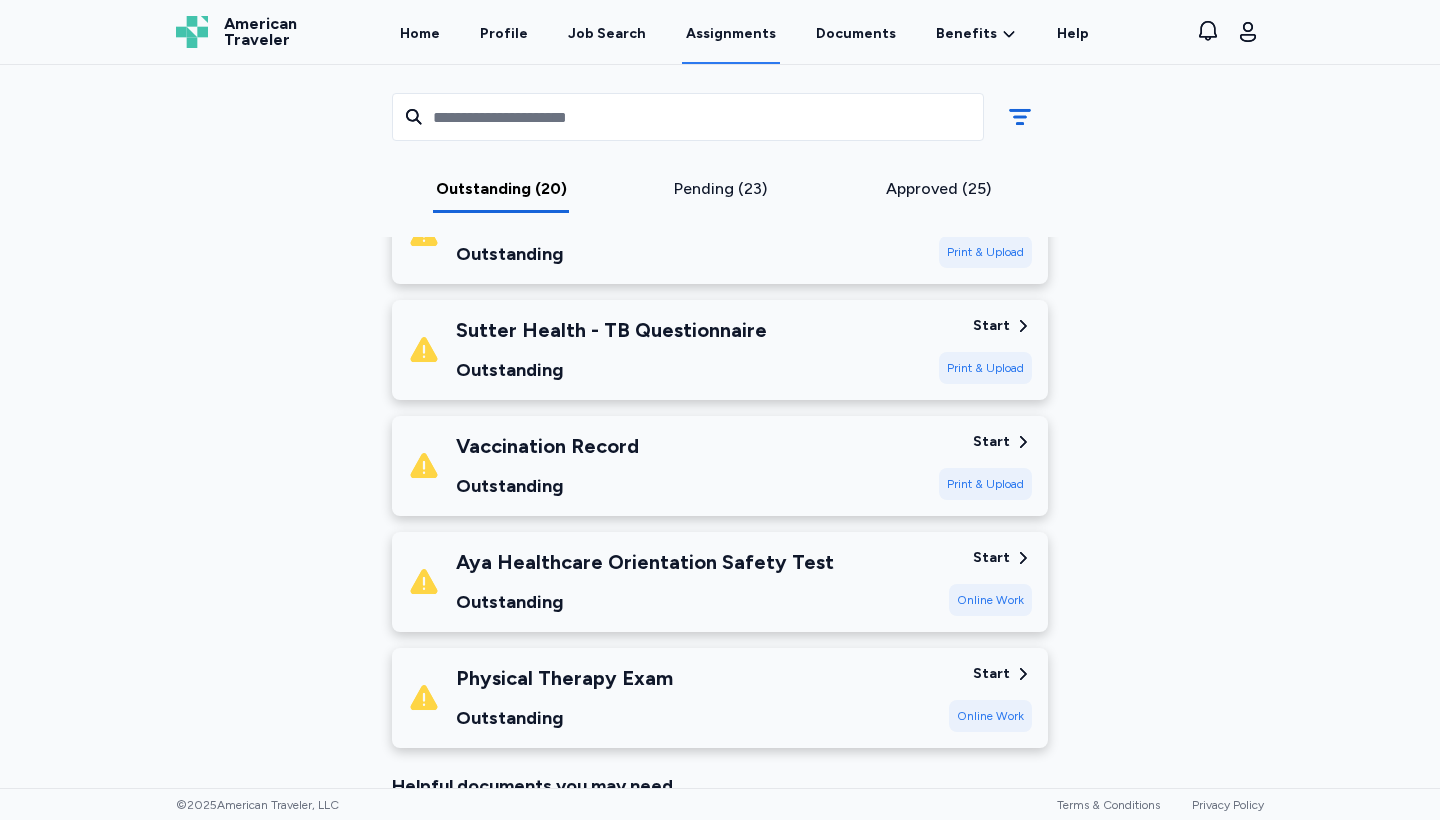 click on "Online Work" at bounding box center (990, 716) 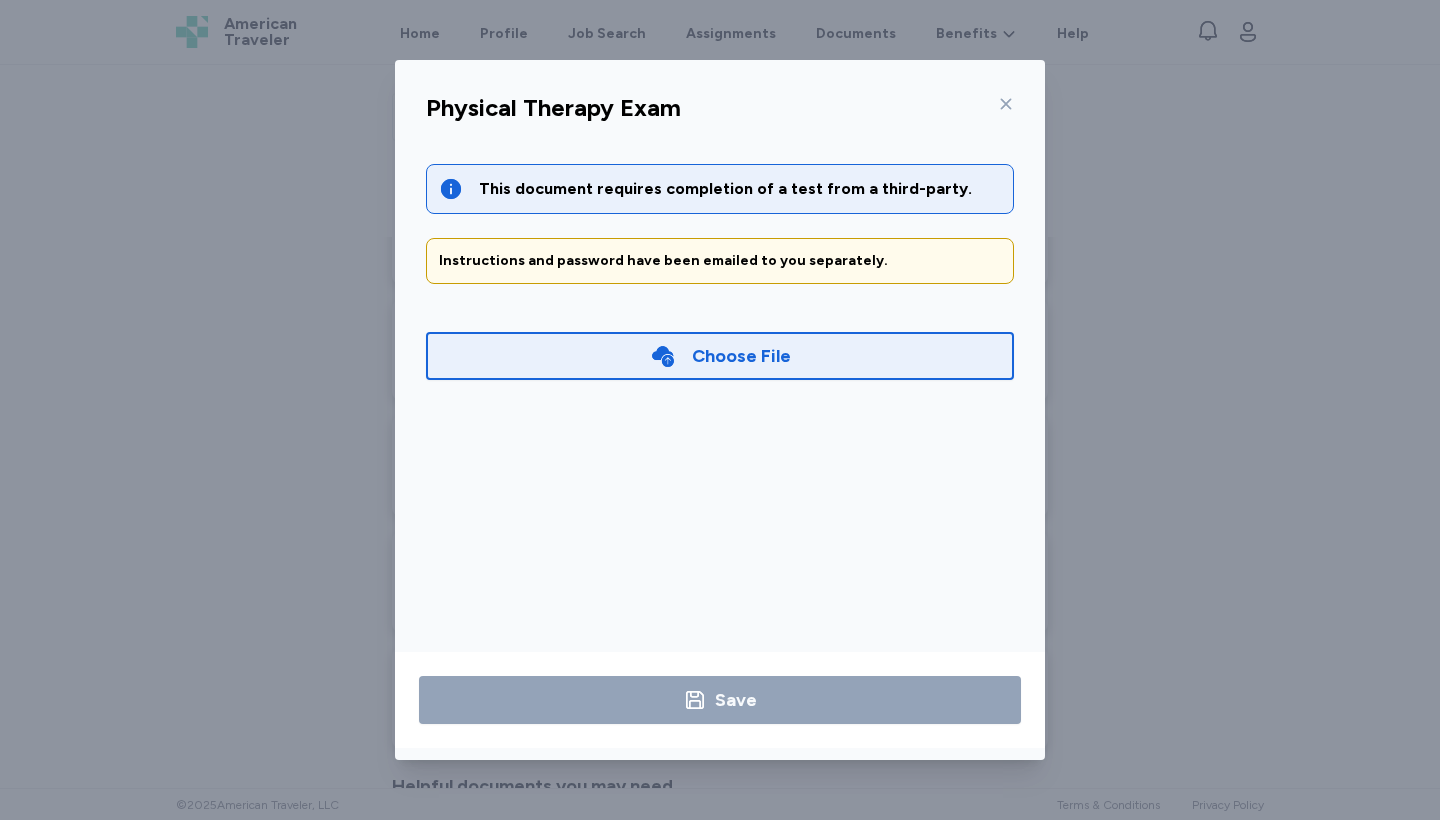 click on "Choose File" at bounding box center (741, 356) 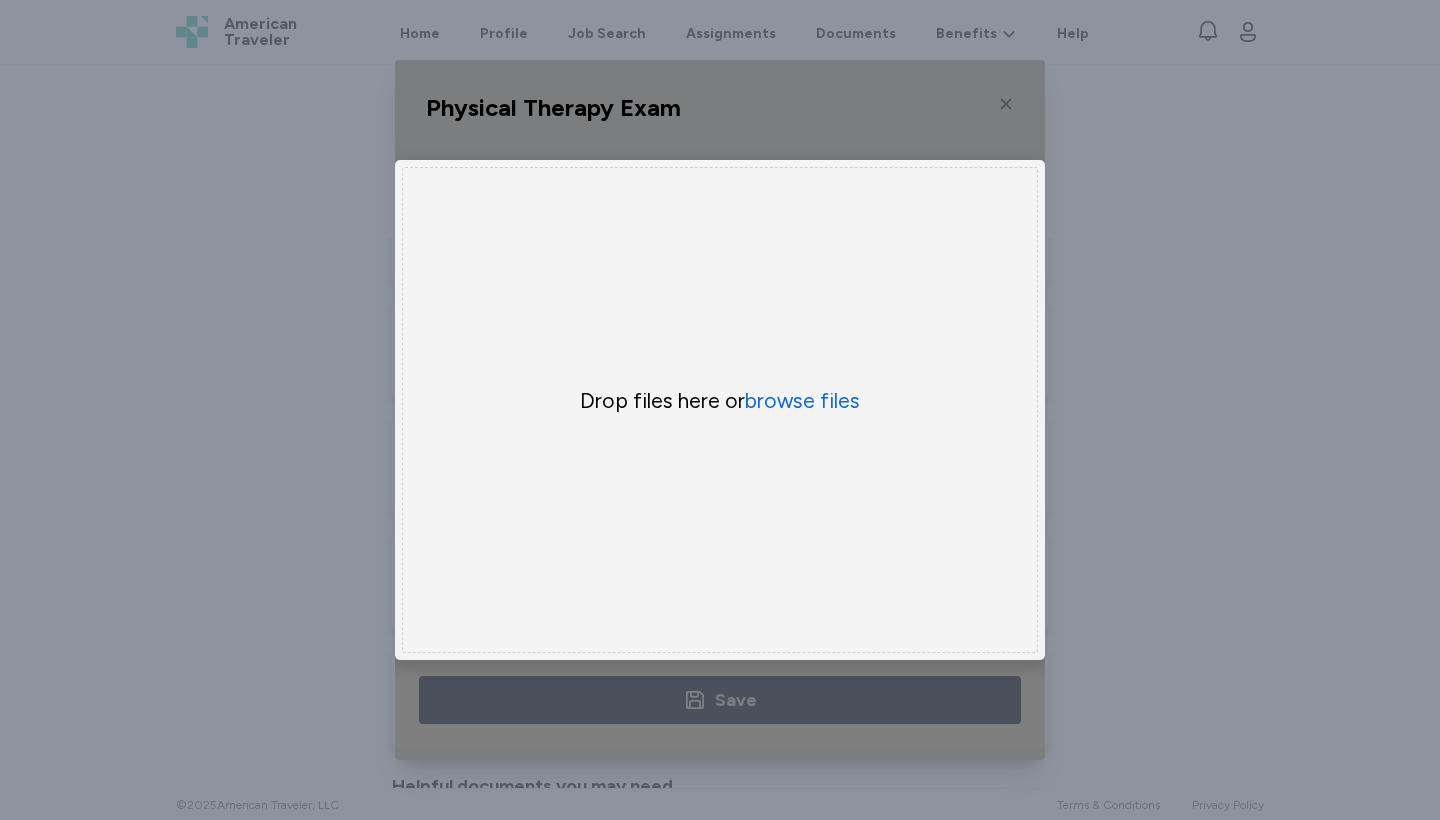 click on "Physical Therapy Exam This document requires completion of a test from a third-party. Instructions and password have been emailed to you separately. Choose File × Drop your files here Drop files here or  browse files Save" at bounding box center [720, 410] 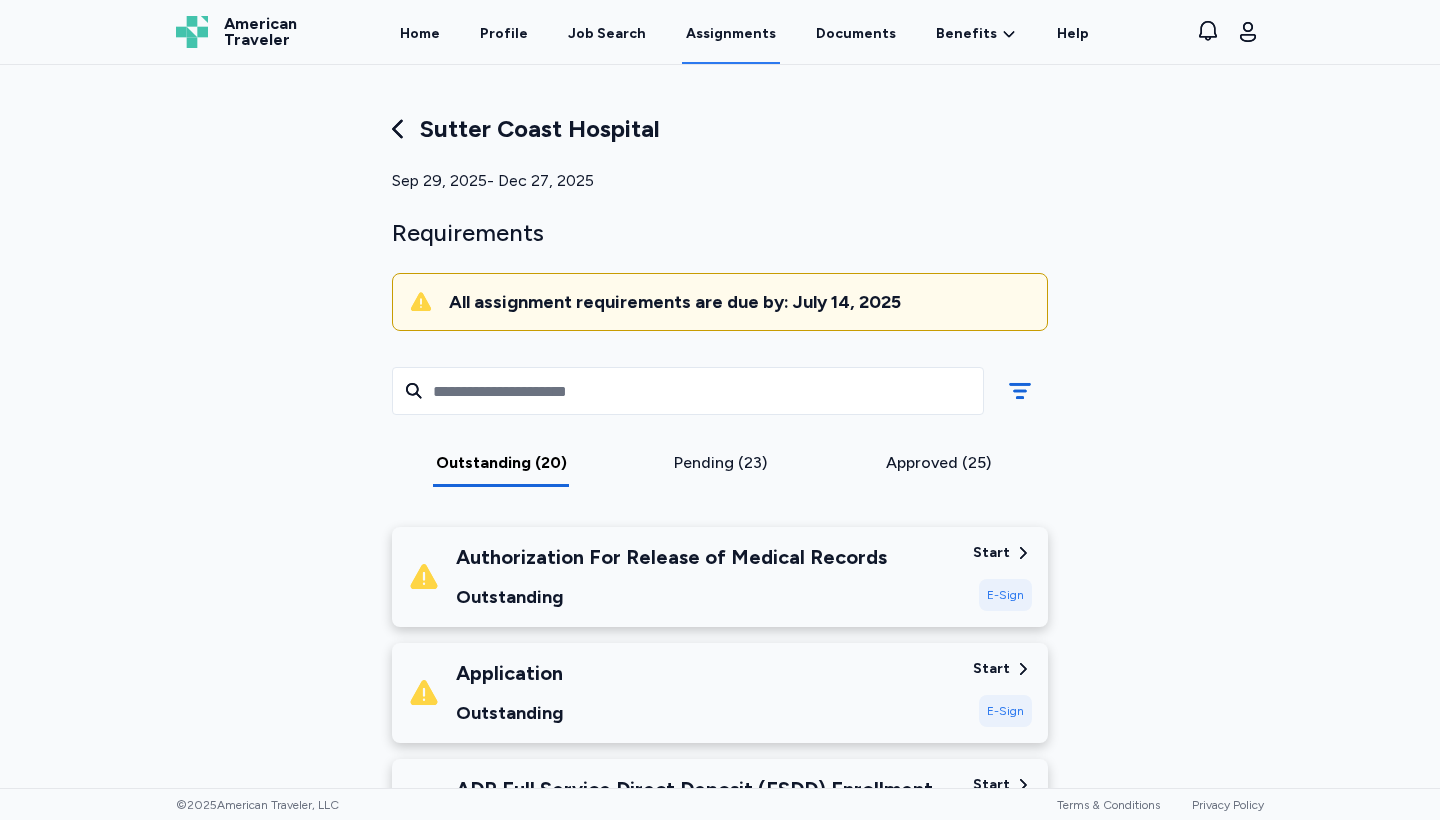 scroll, scrollTop: 968, scrollLeft: 0, axis: vertical 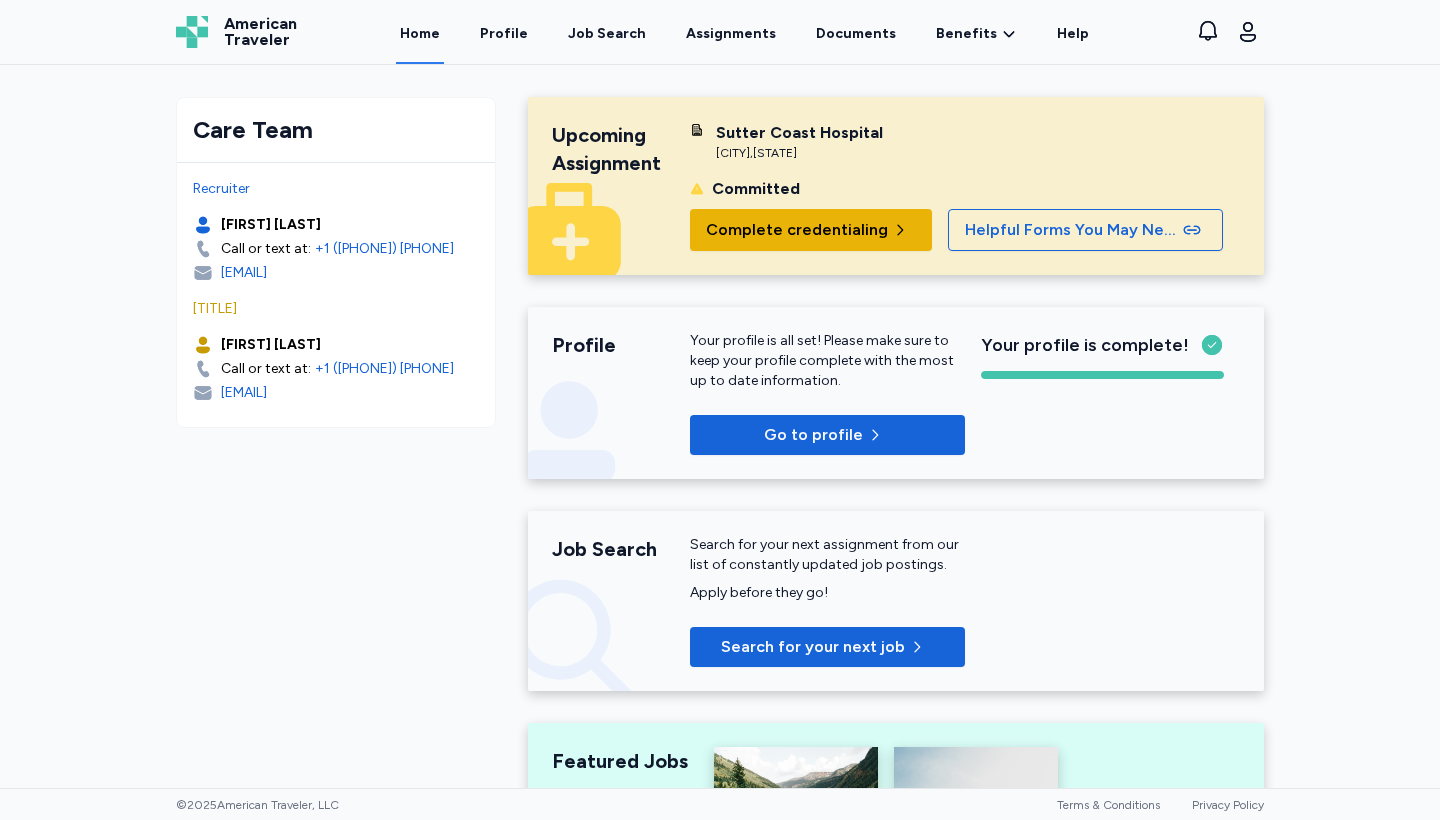click on "Complete credentialing" at bounding box center [797, 230] 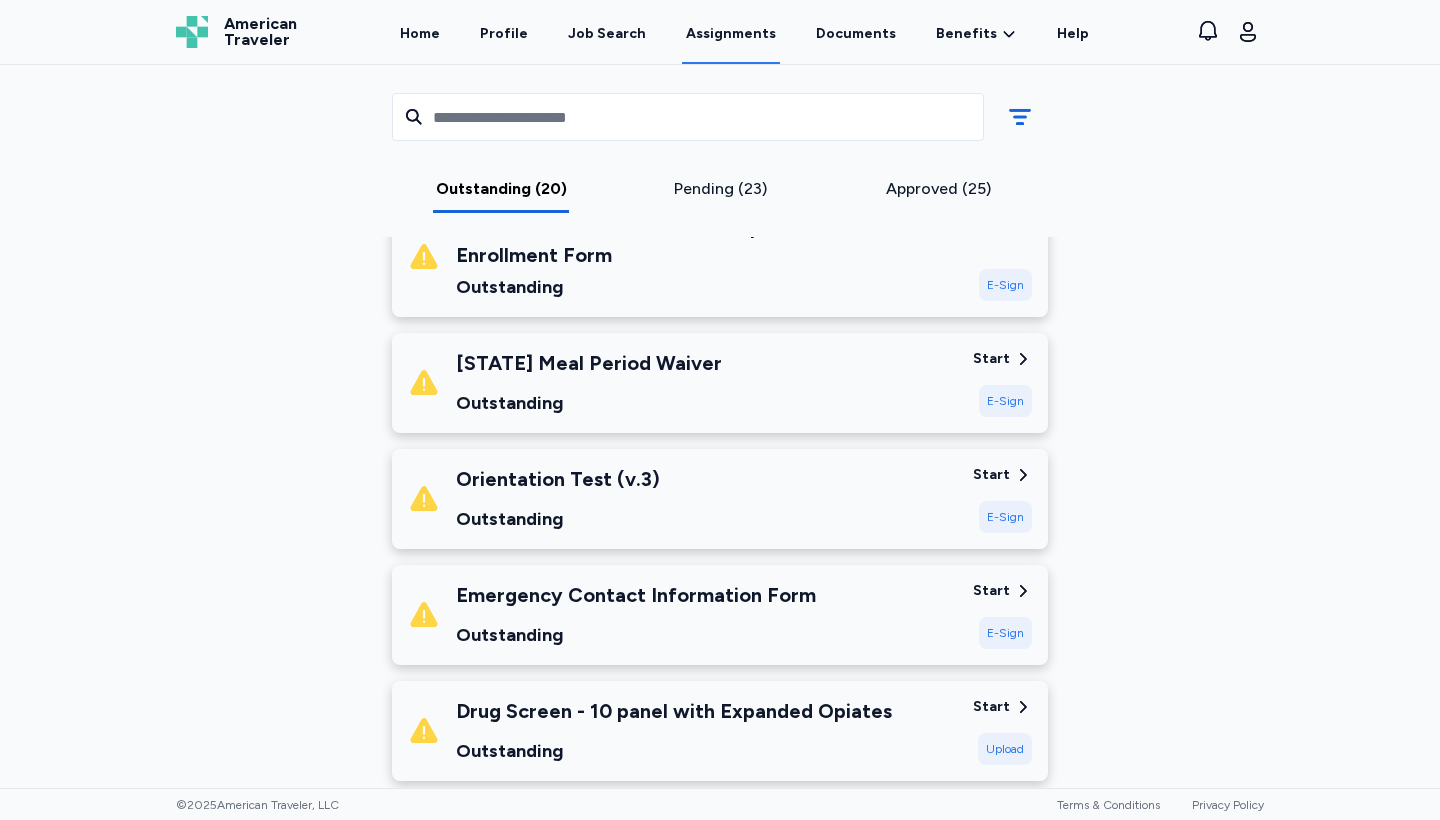 scroll, scrollTop: 709, scrollLeft: 0, axis: vertical 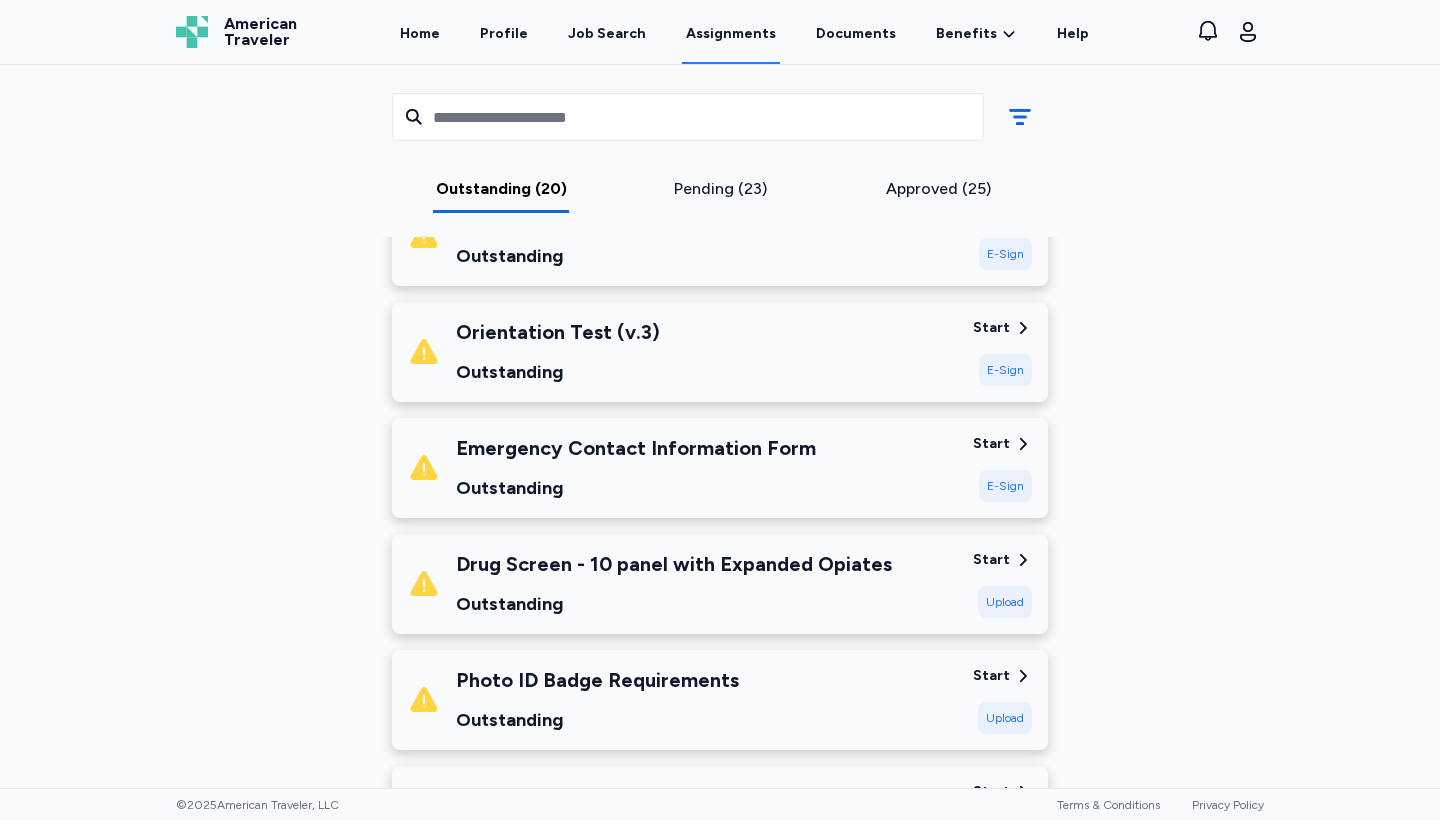 click on "Start" at bounding box center [991, 560] 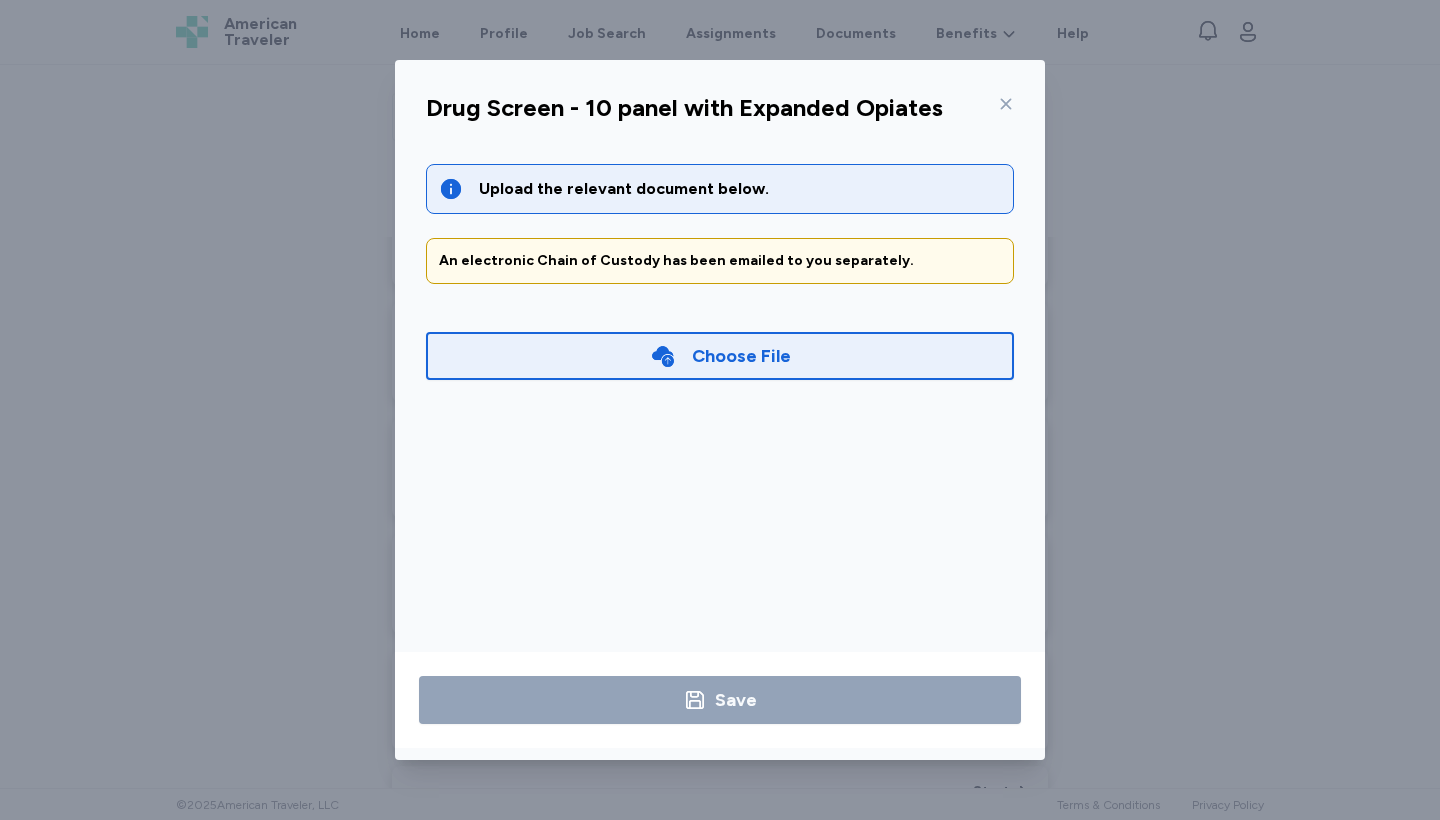 click on "An electronic Chain of Custody has been emailed to you separately." at bounding box center [720, 261] 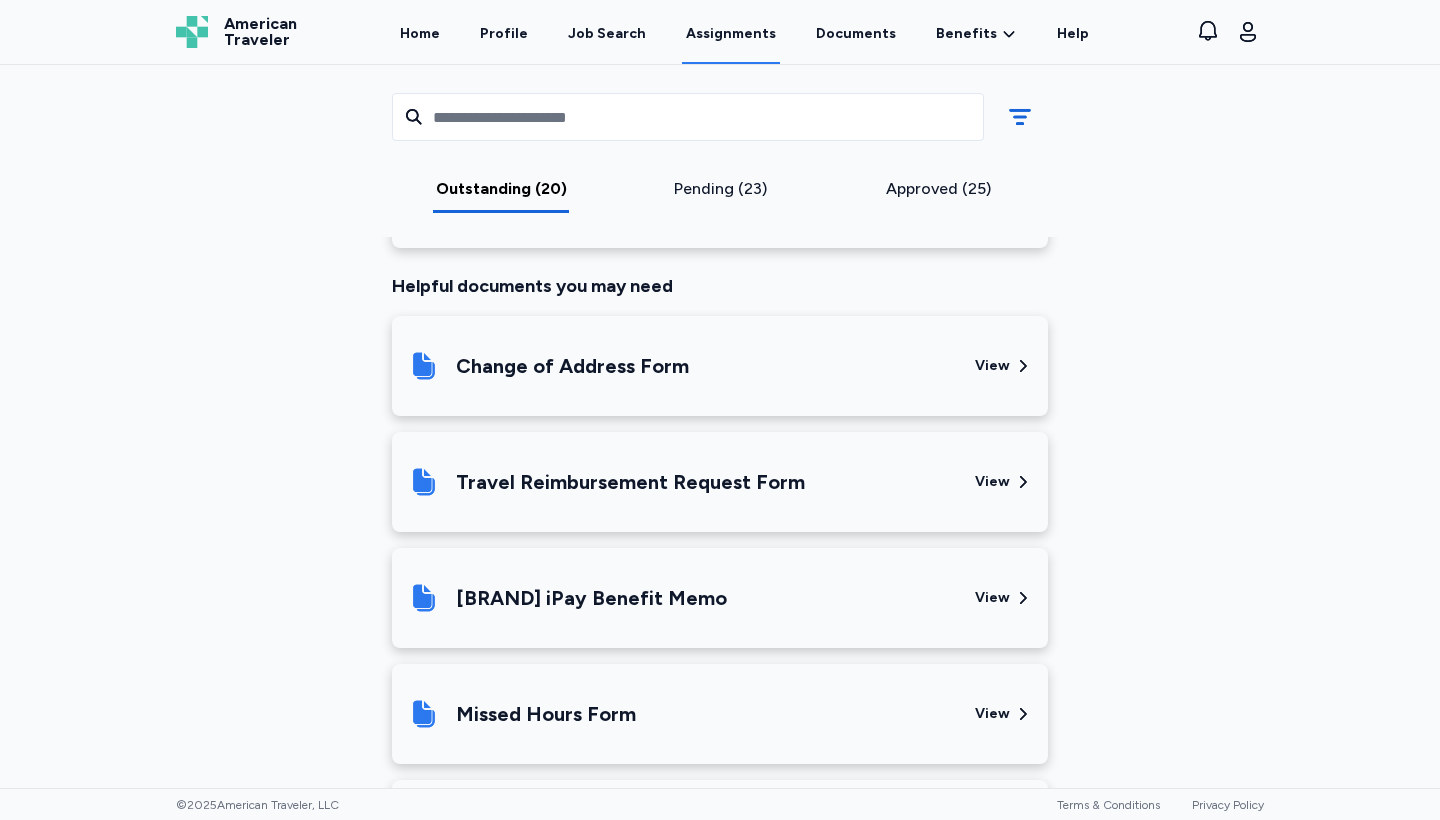 scroll, scrollTop: 1987, scrollLeft: 0, axis: vertical 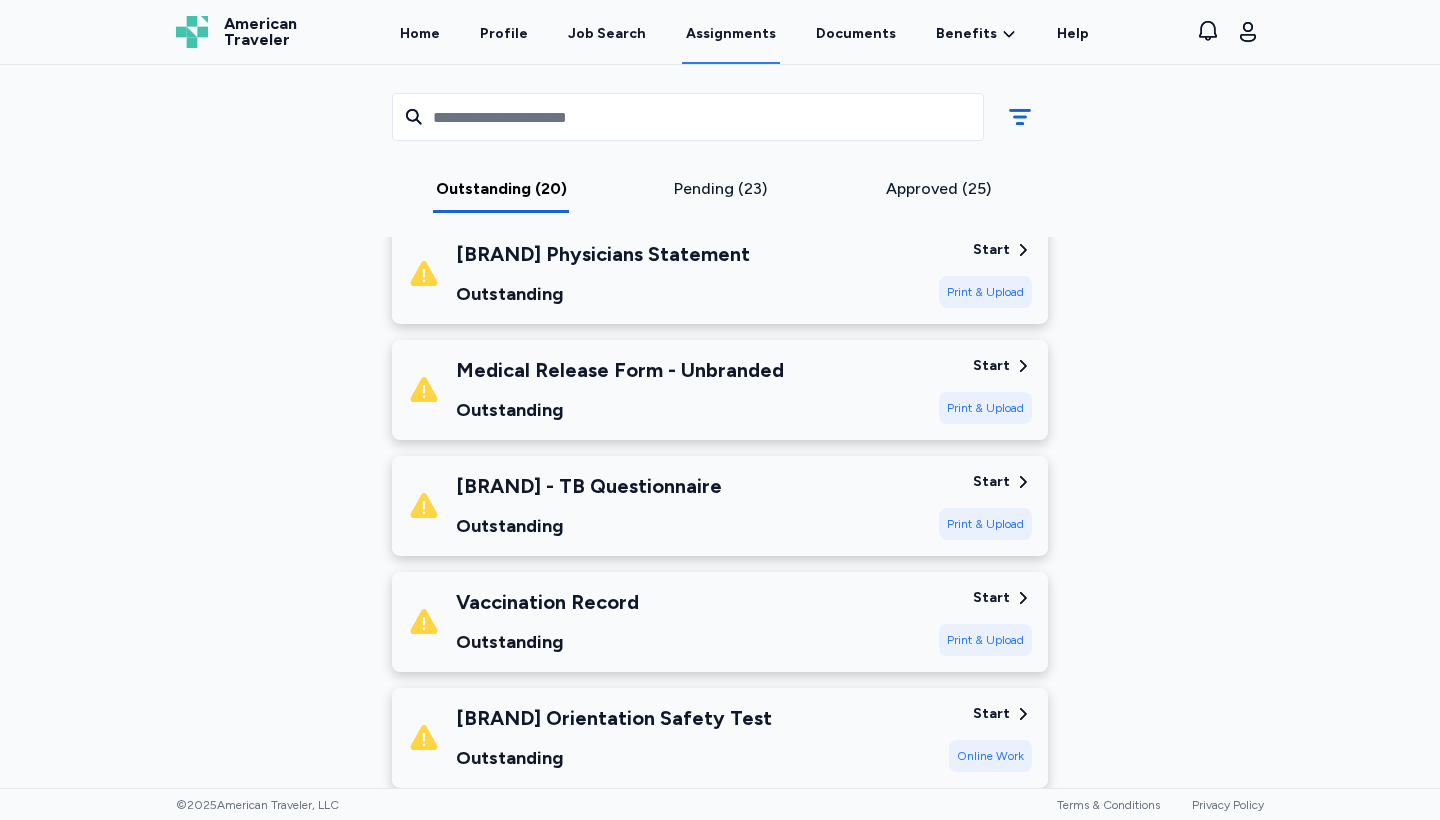 click on "Vaccination Record Outstanding" at bounding box center (665, 622) 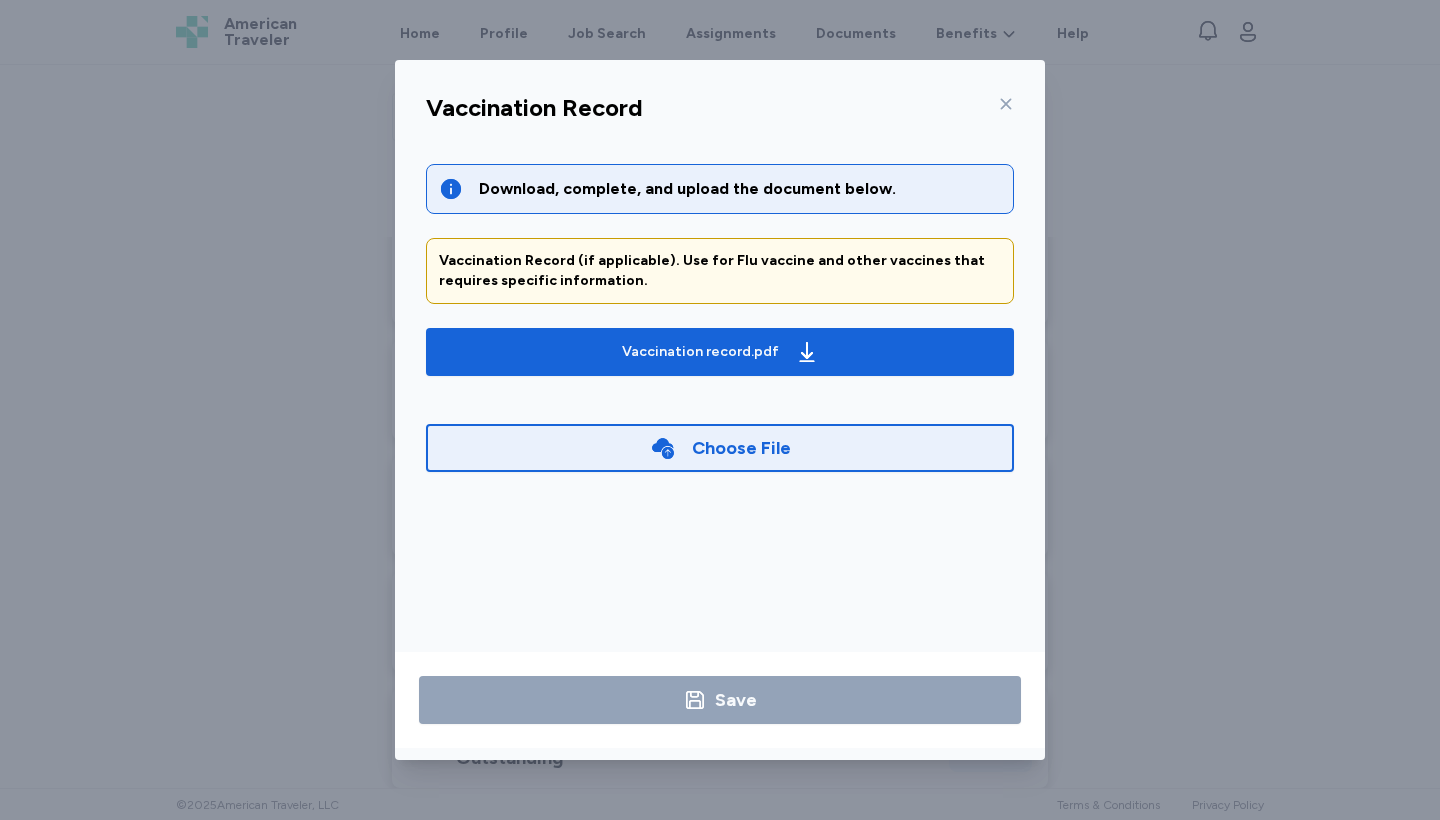 click on "Vaccination Record" at bounding box center [720, 114] 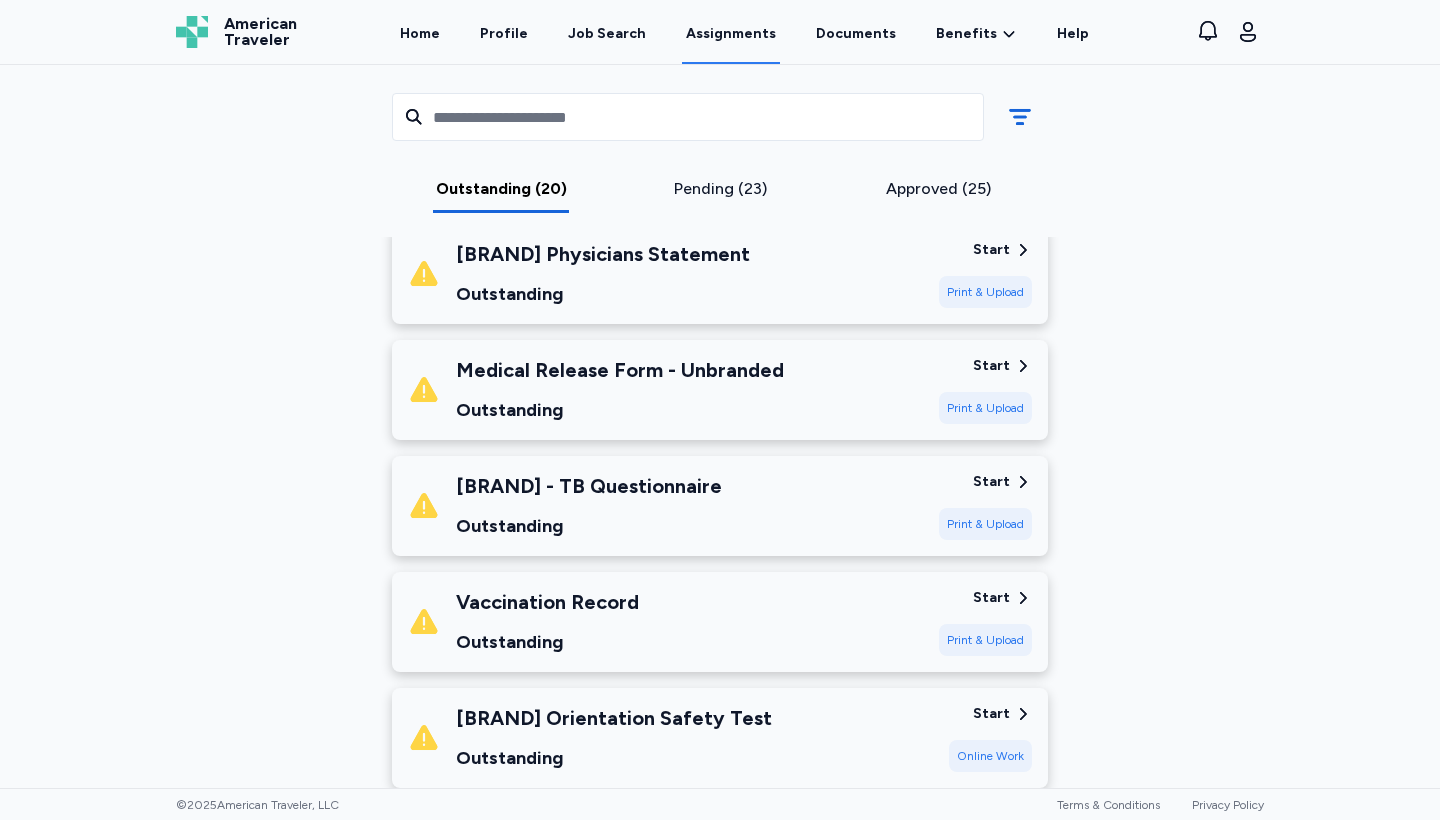 click on "[BRAND] - TB Questionnaire Outstanding" at bounding box center (665, 506) 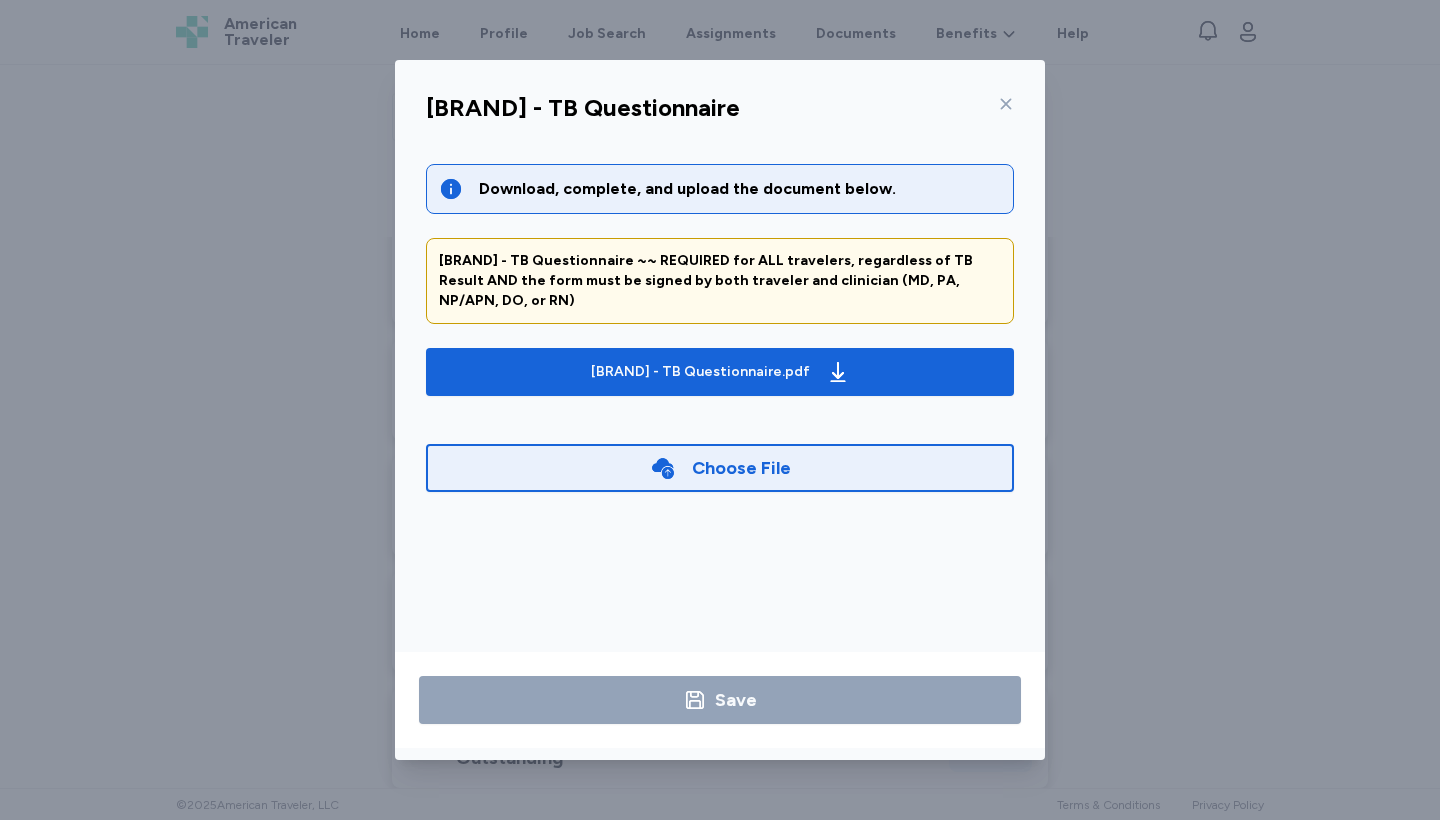 click 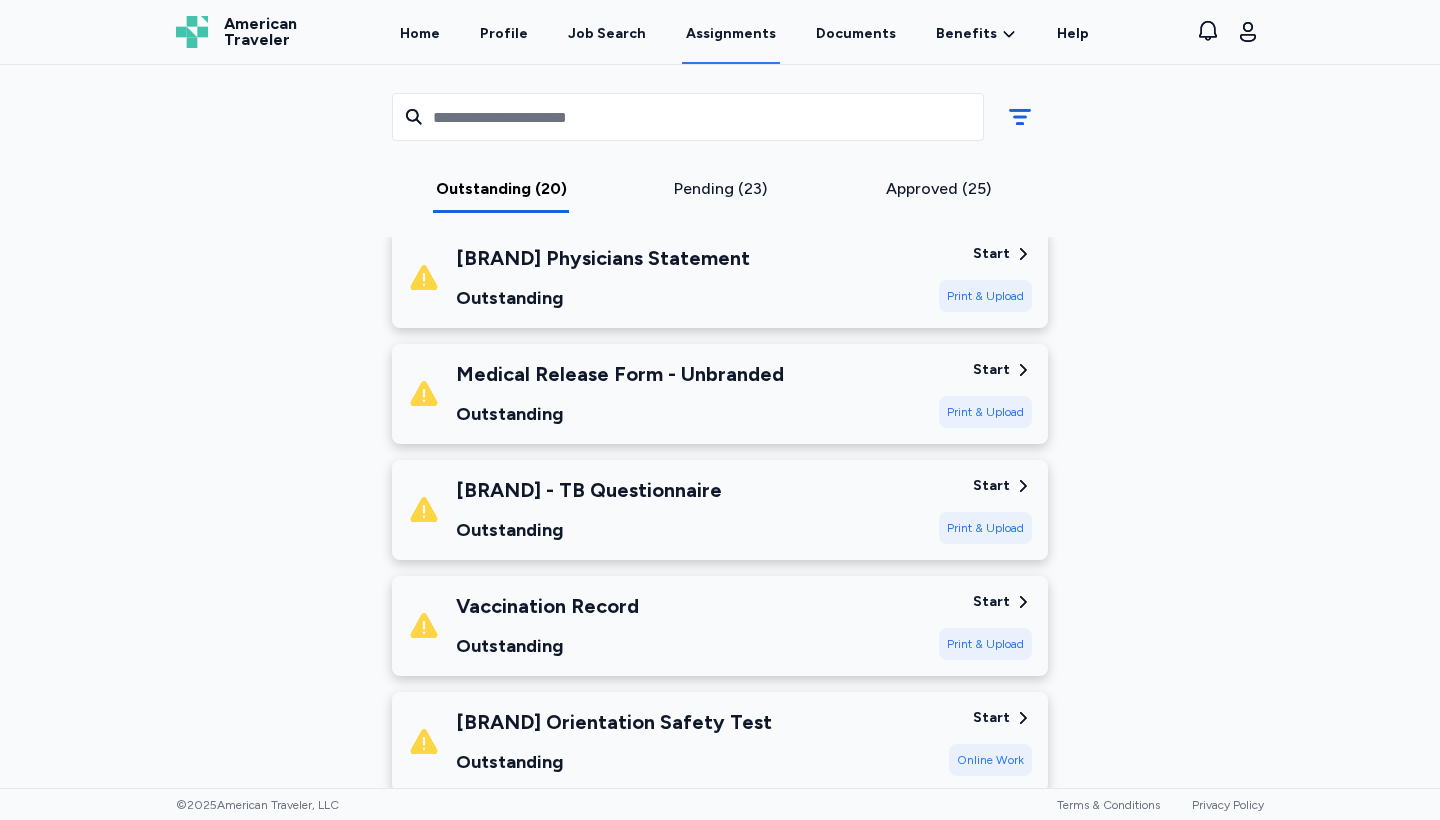 scroll, scrollTop: 1974, scrollLeft: 0, axis: vertical 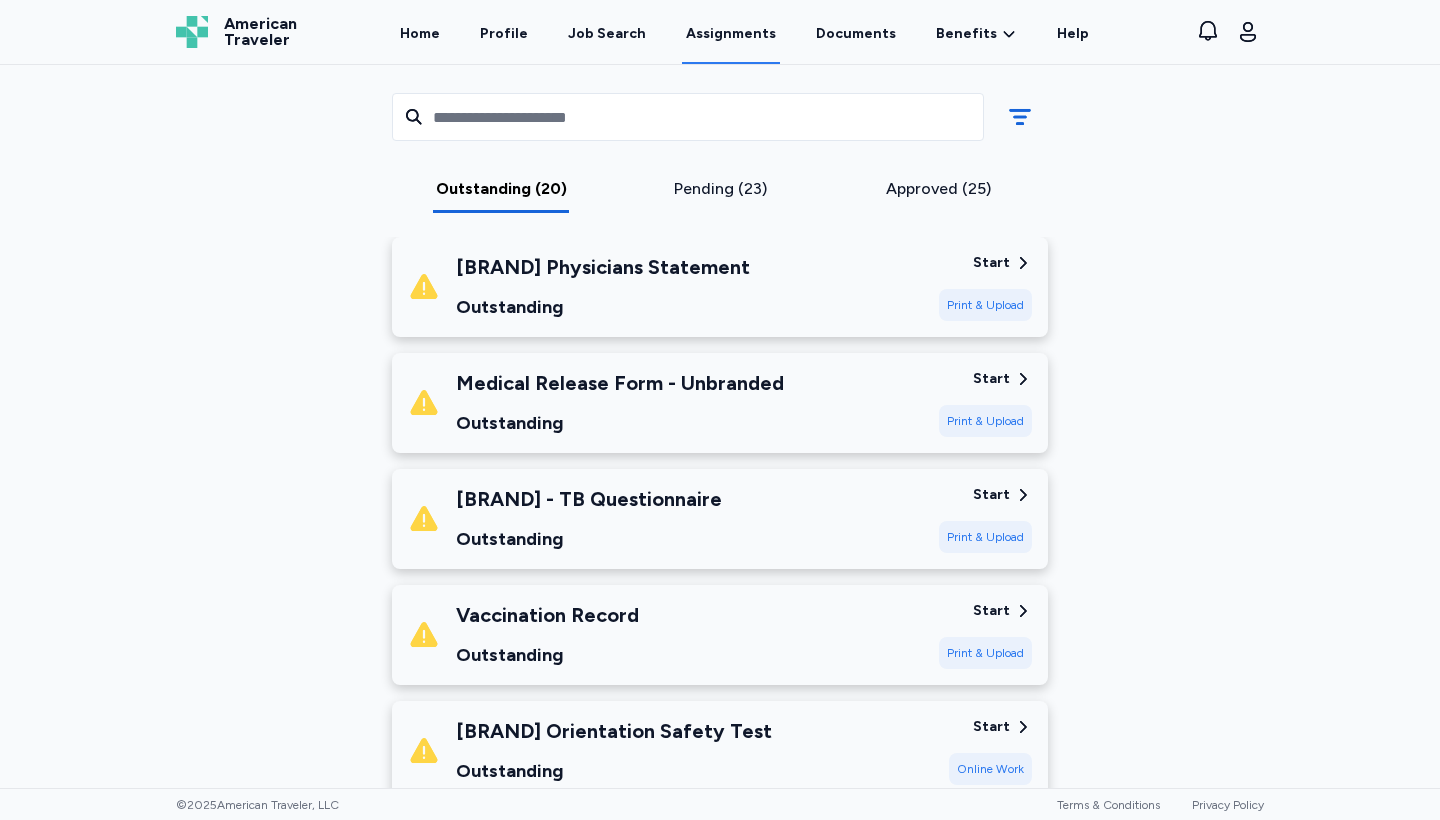 click on "Medical Release Form - Unbranded Outstanding" at bounding box center [665, 403] 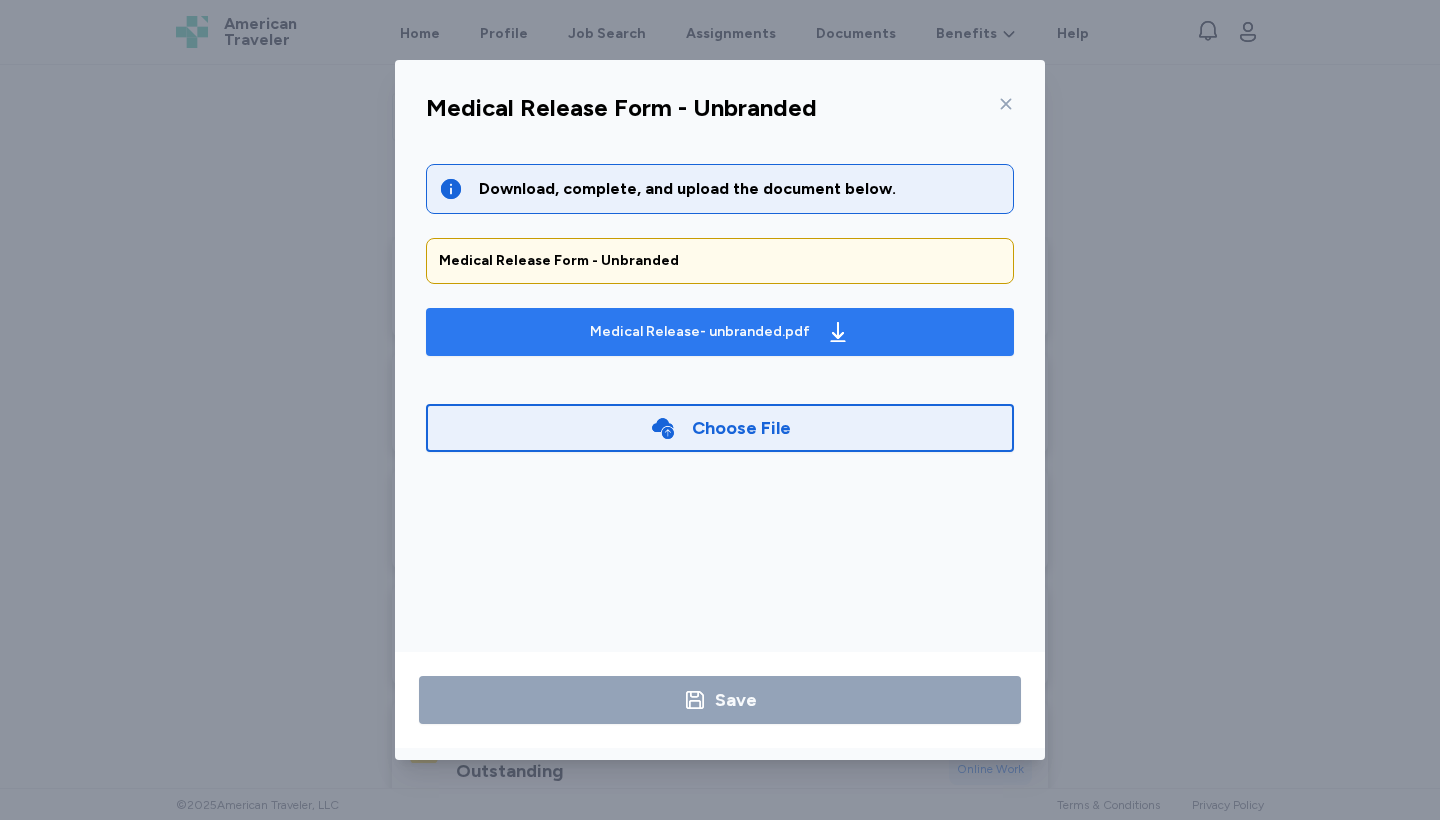 click 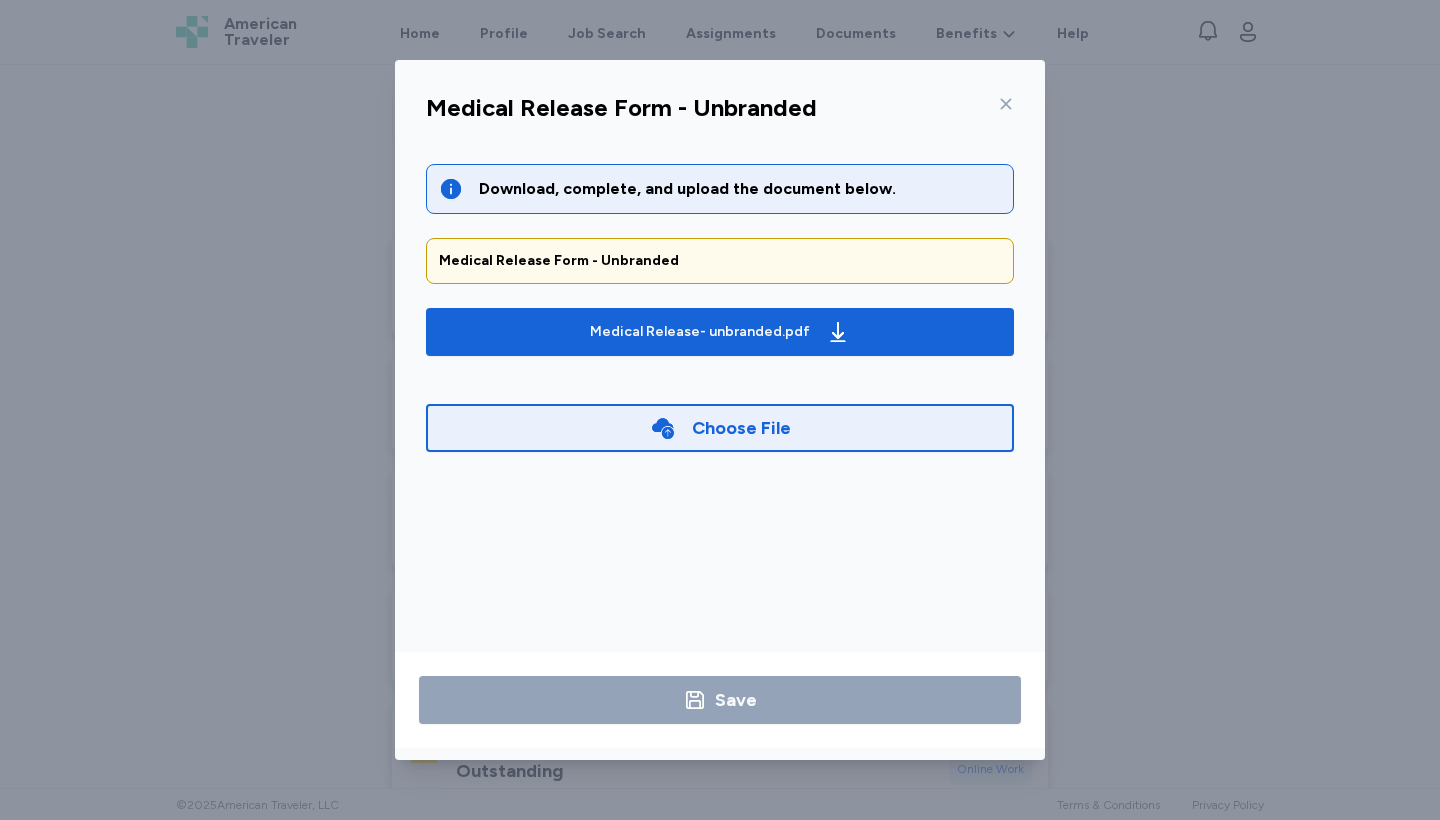 click 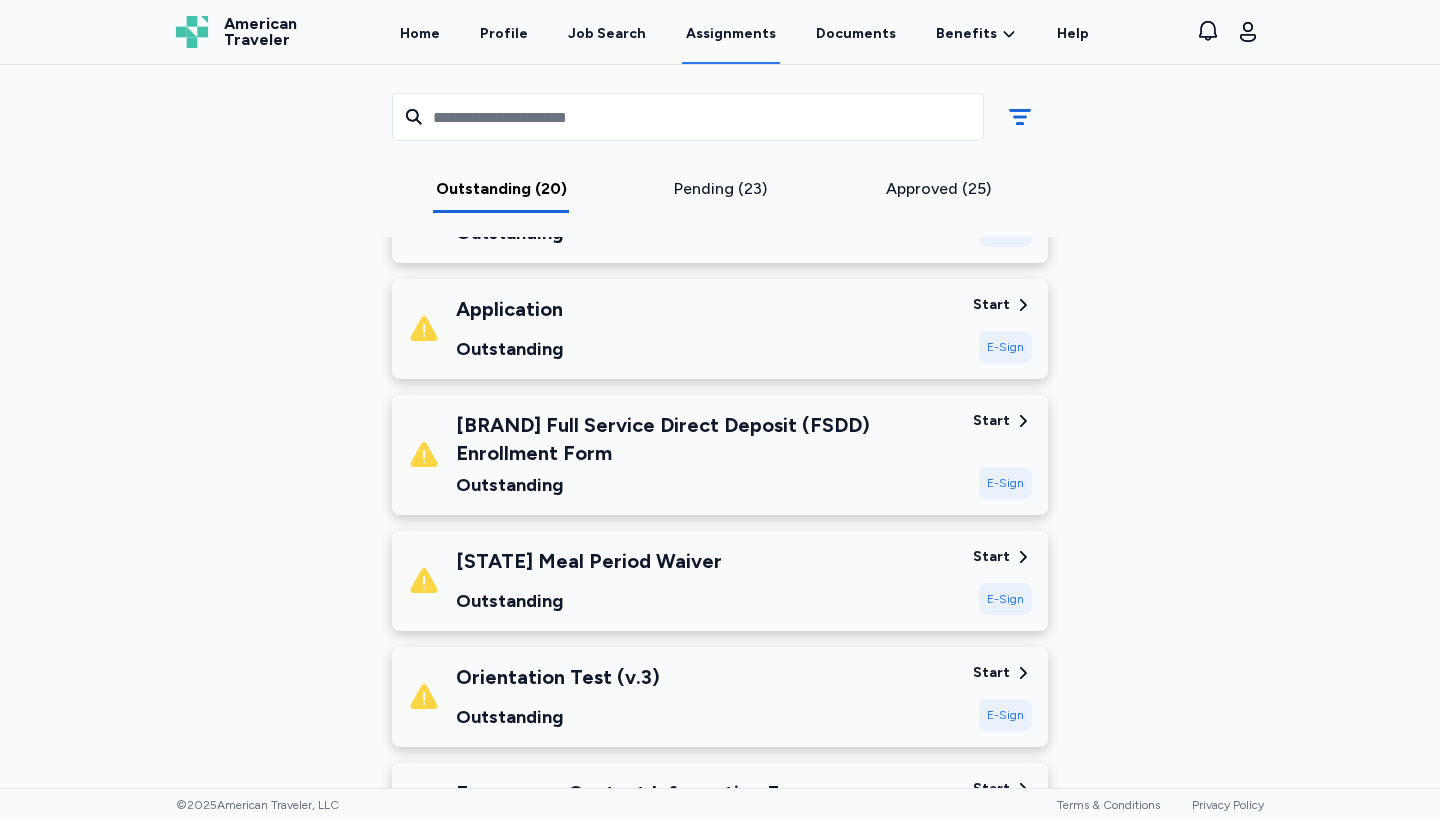 scroll, scrollTop: 185, scrollLeft: 0, axis: vertical 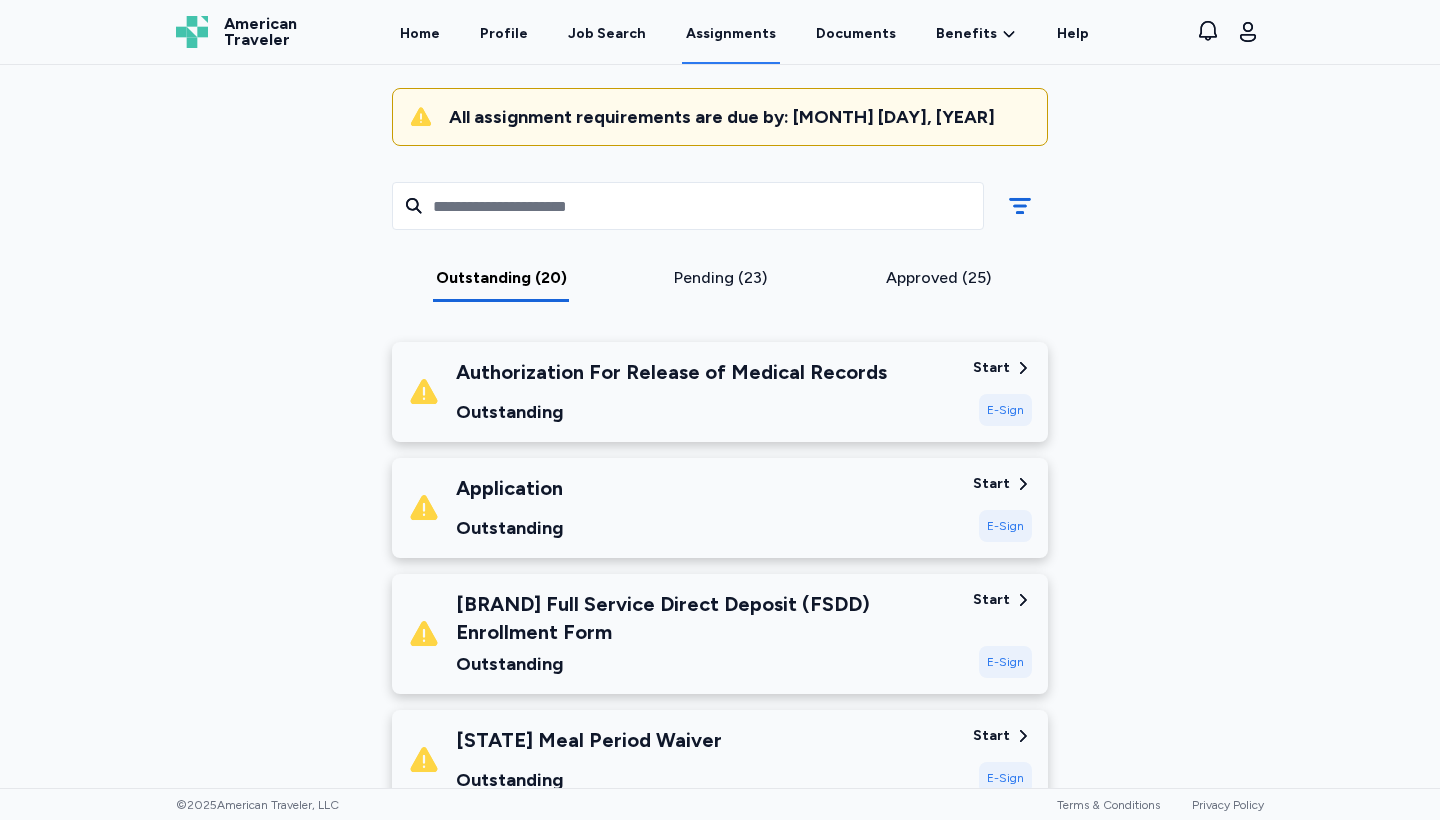 click on "Authorization For Release of Medical Records" at bounding box center [671, 372] 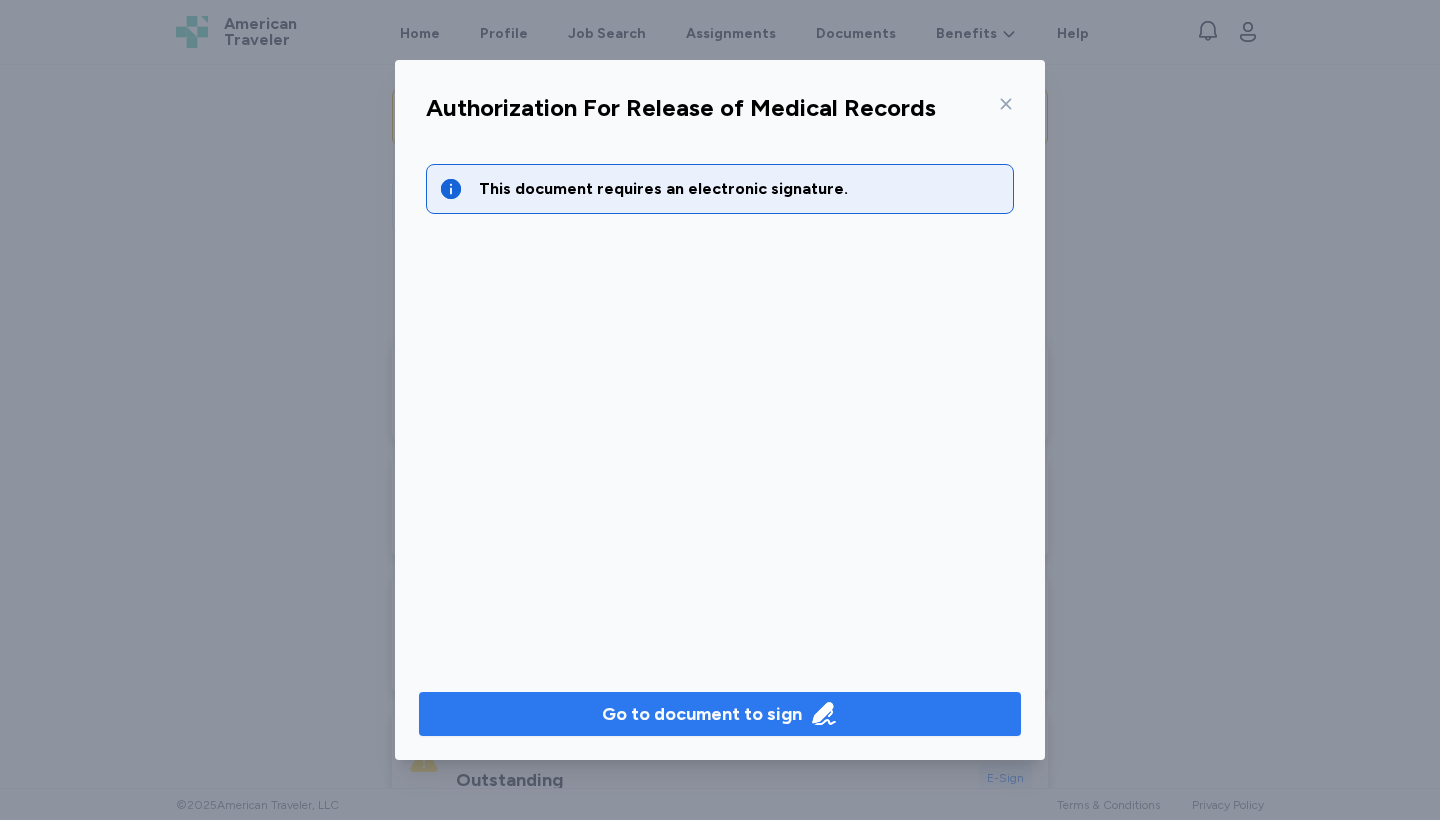 click on "Go to document to sign" at bounding box center [702, 714] 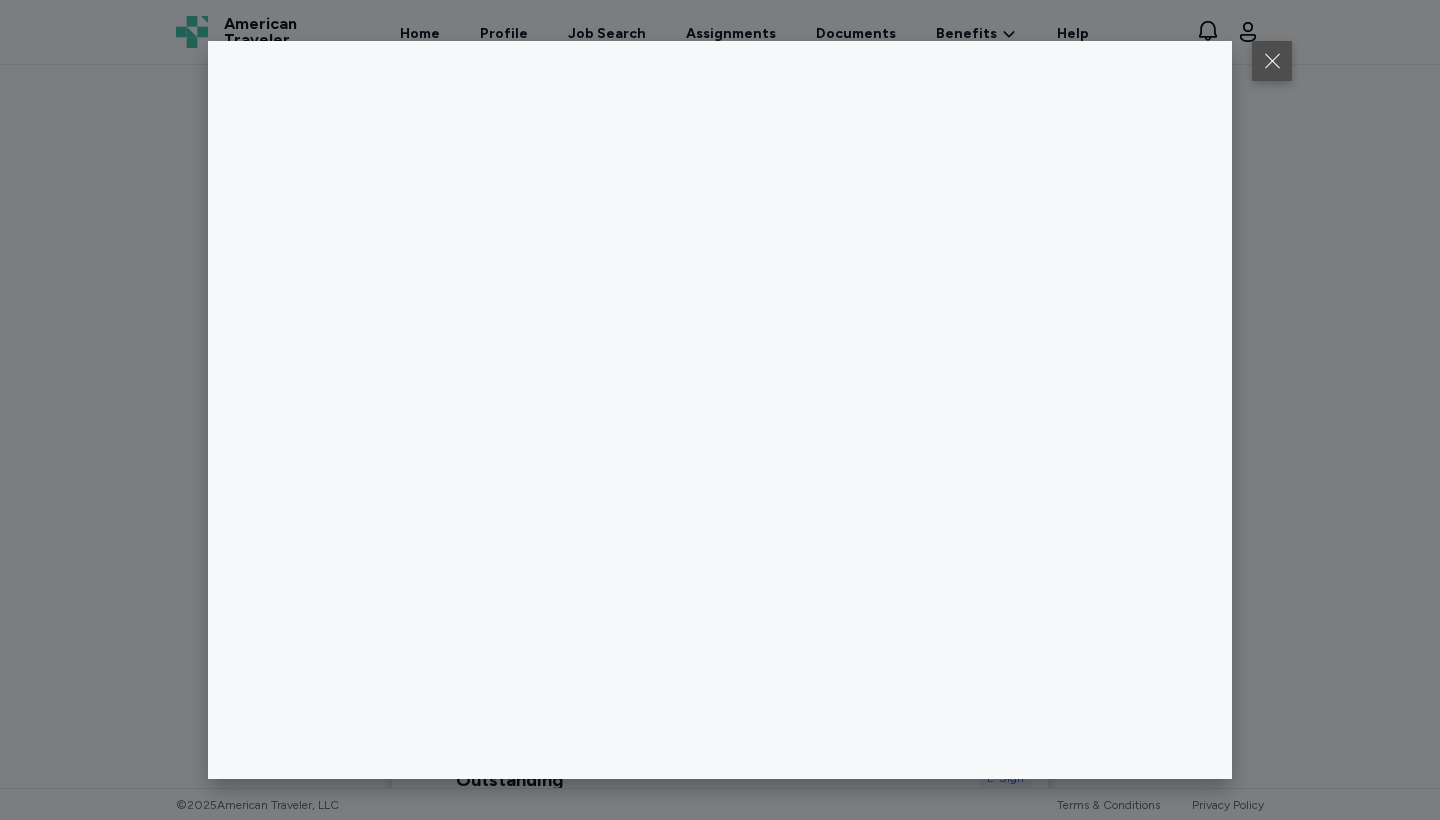 click at bounding box center [1272, 61] 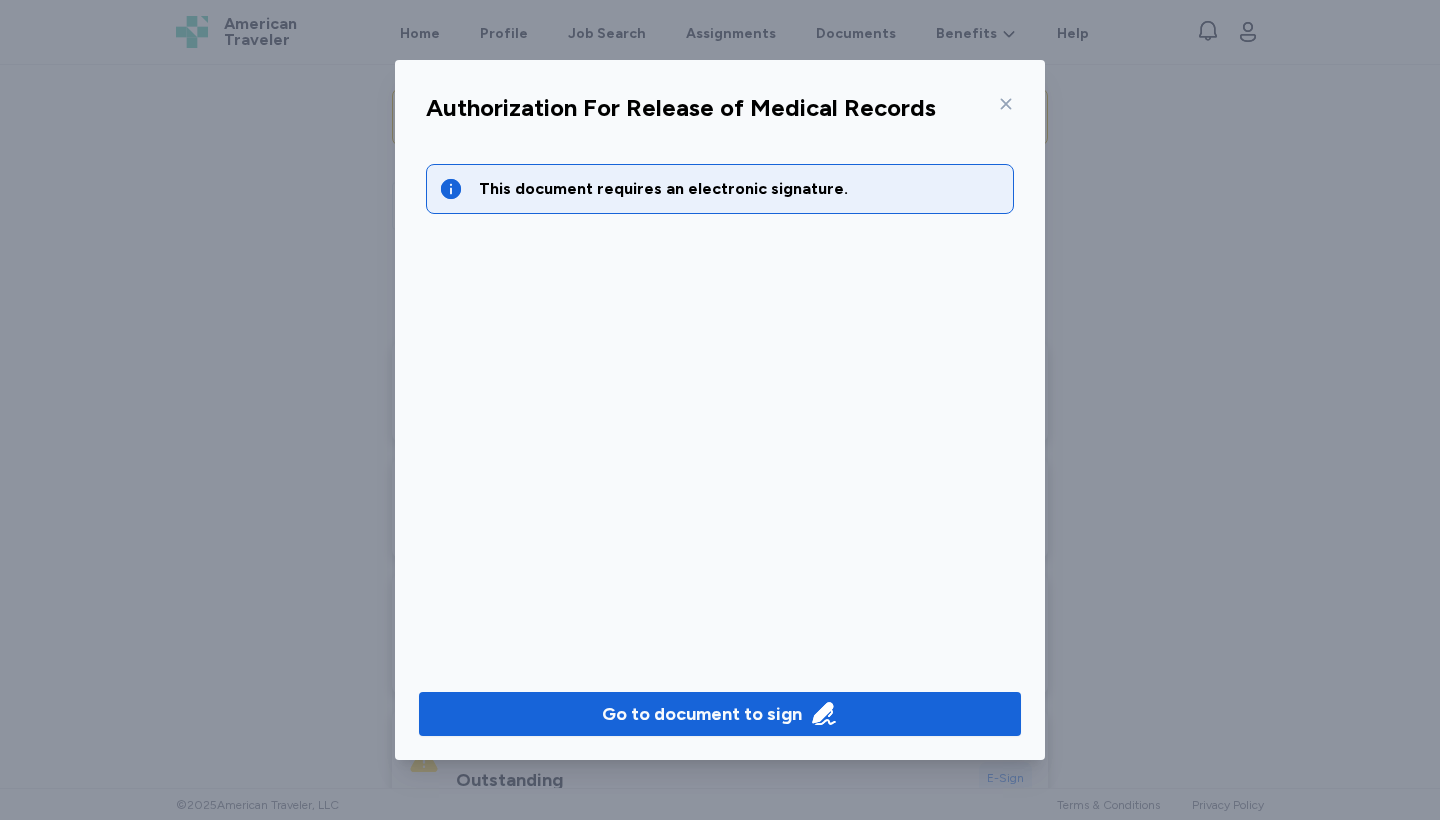 click 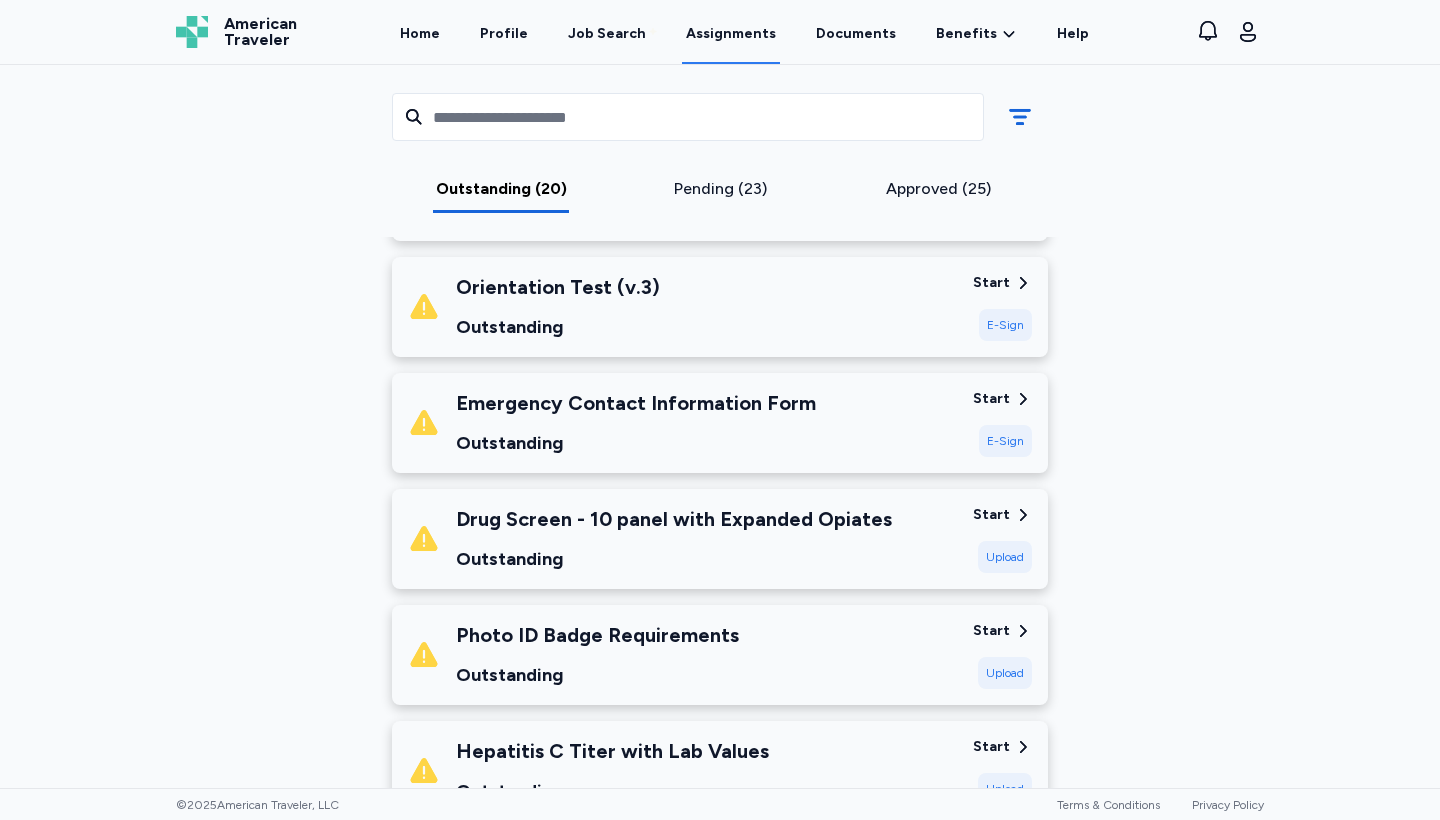 scroll, scrollTop: 892, scrollLeft: 0, axis: vertical 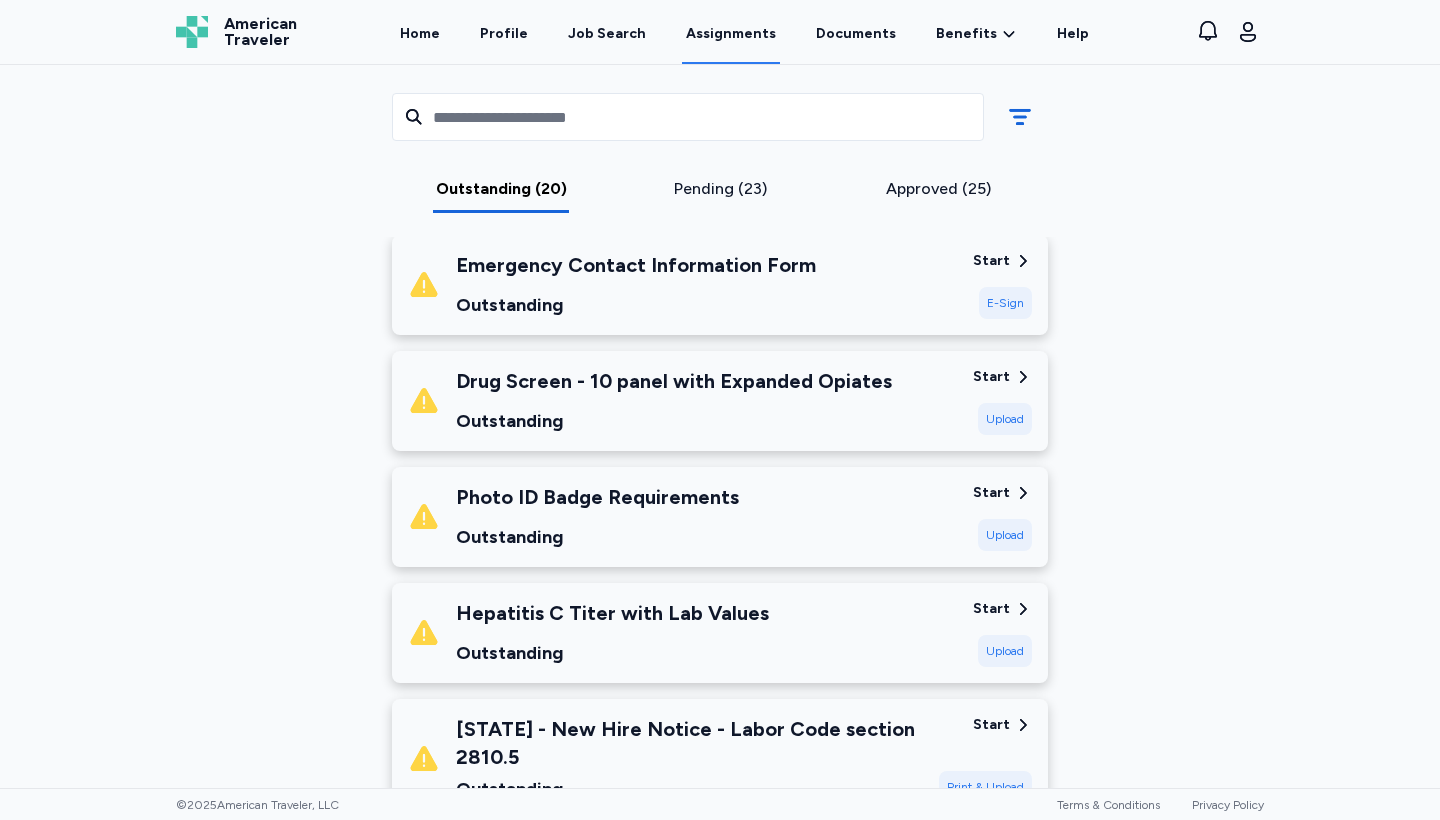 click on "Drug Screen - 10 panel with Expanded Opiates" at bounding box center (674, 381) 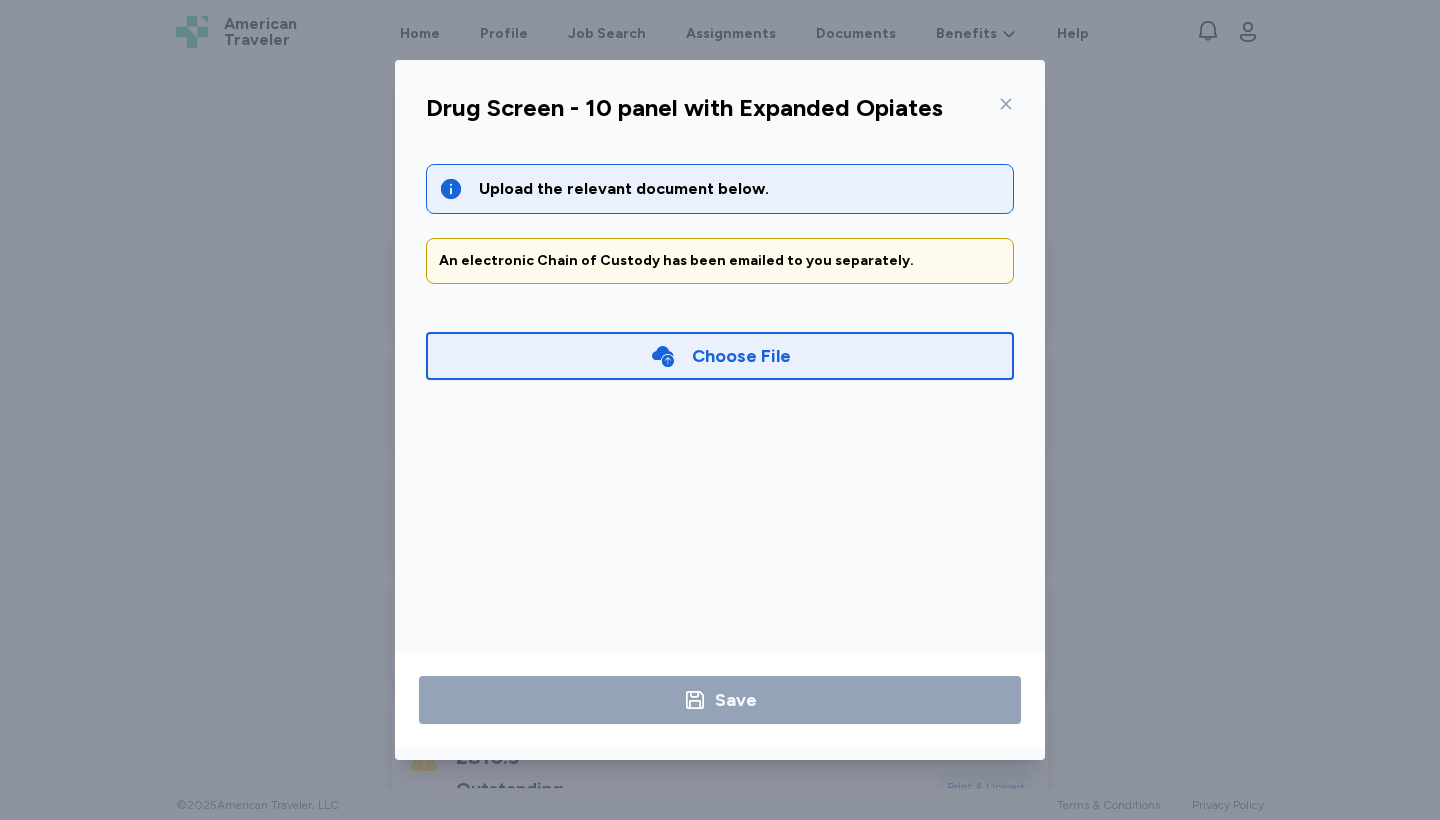 click 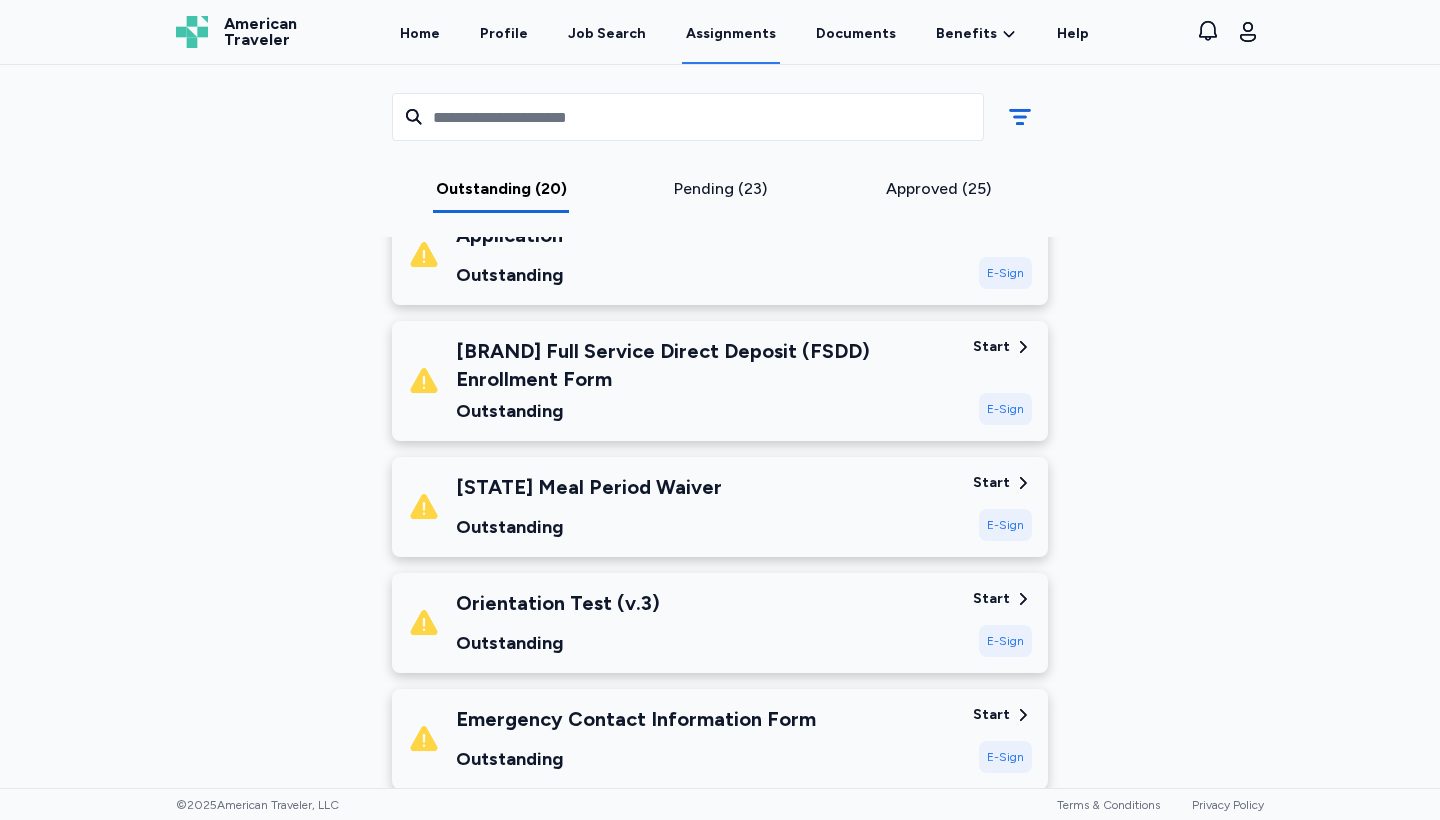 scroll, scrollTop: 269, scrollLeft: 0, axis: vertical 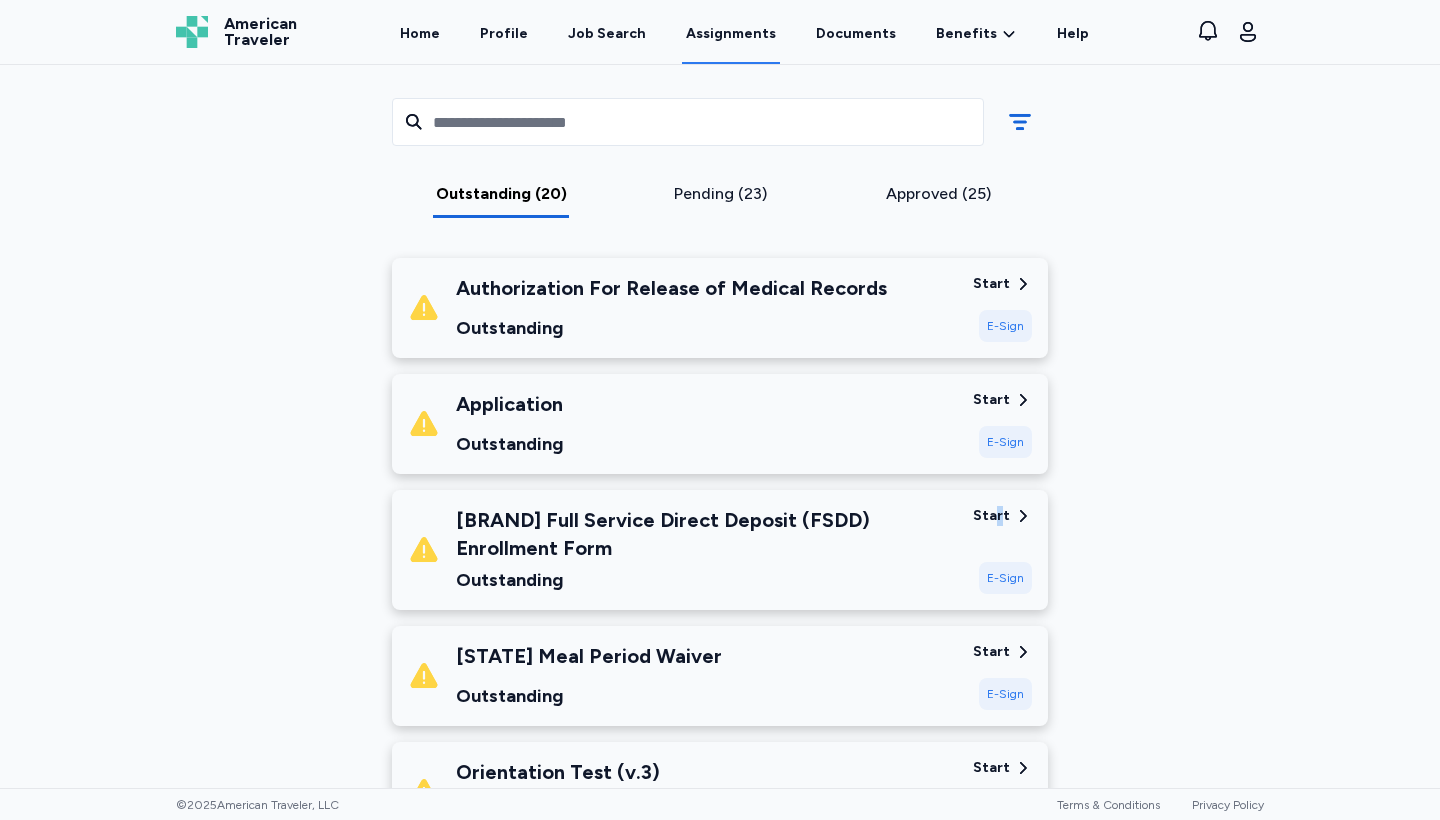 click on "Start" at bounding box center [991, 516] 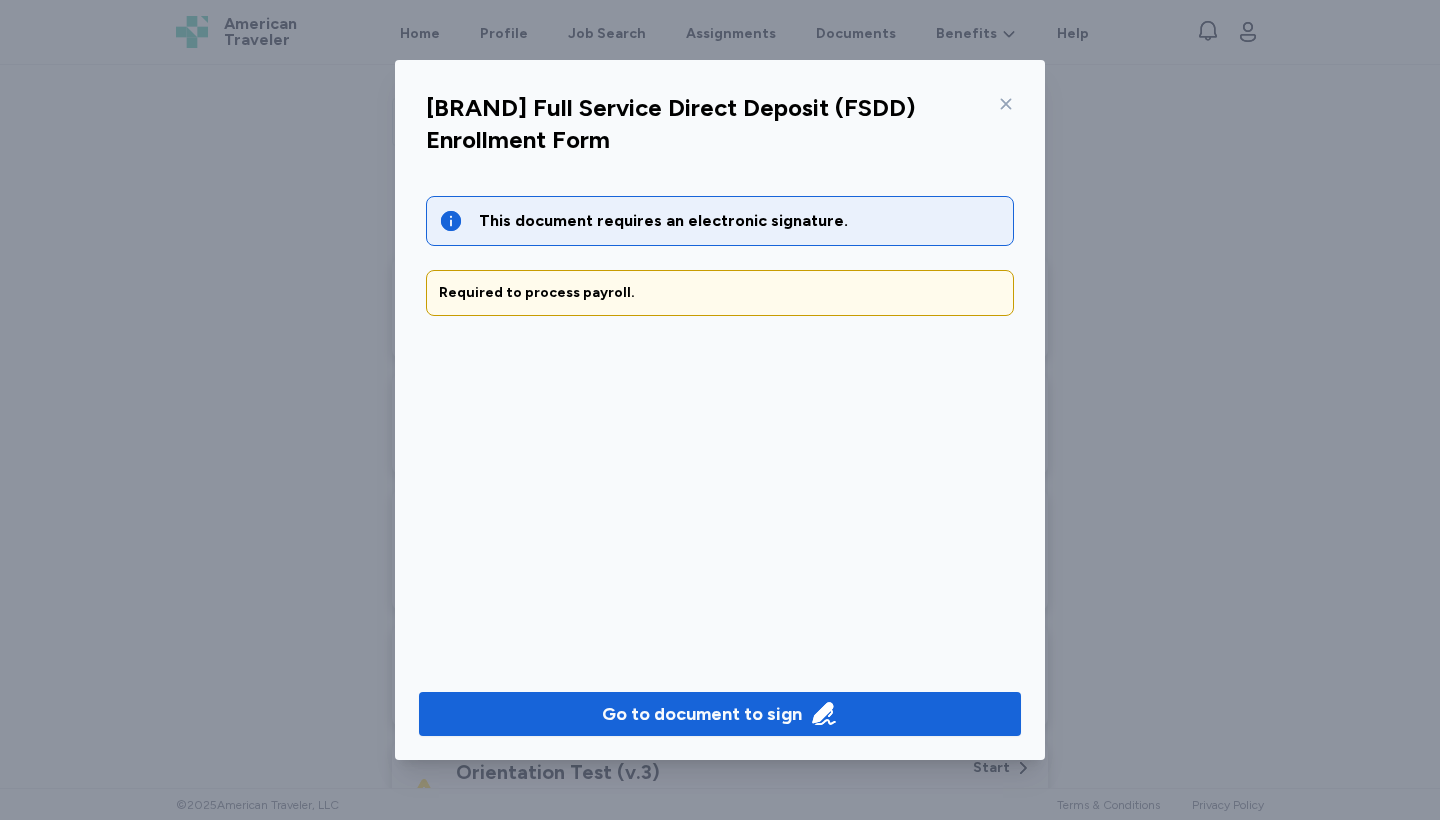 click 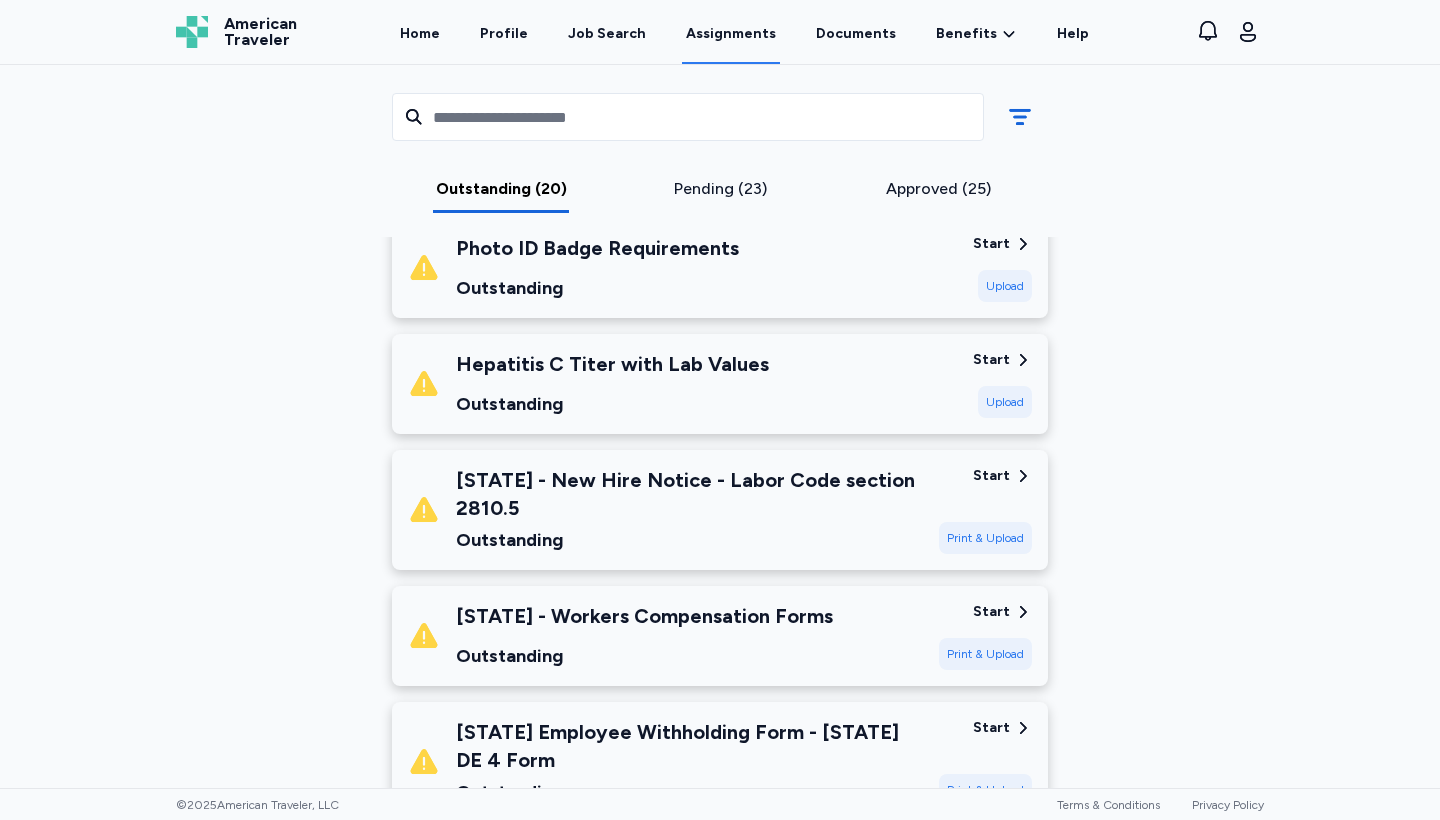 scroll, scrollTop: 1008, scrollLeft: 0, axis: vertical 